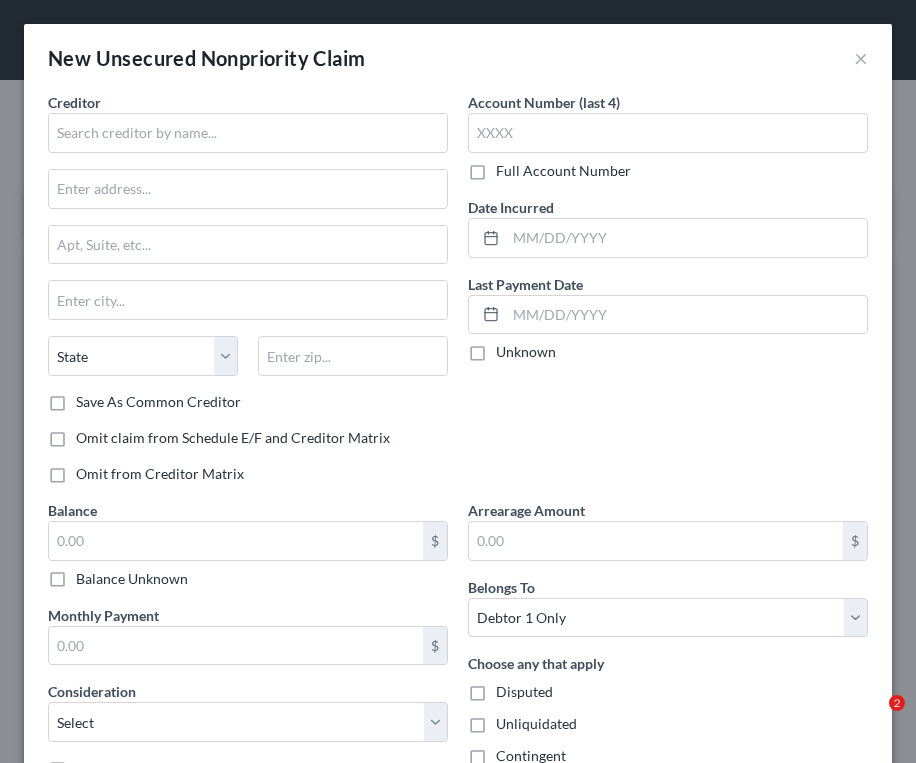 select on "0" 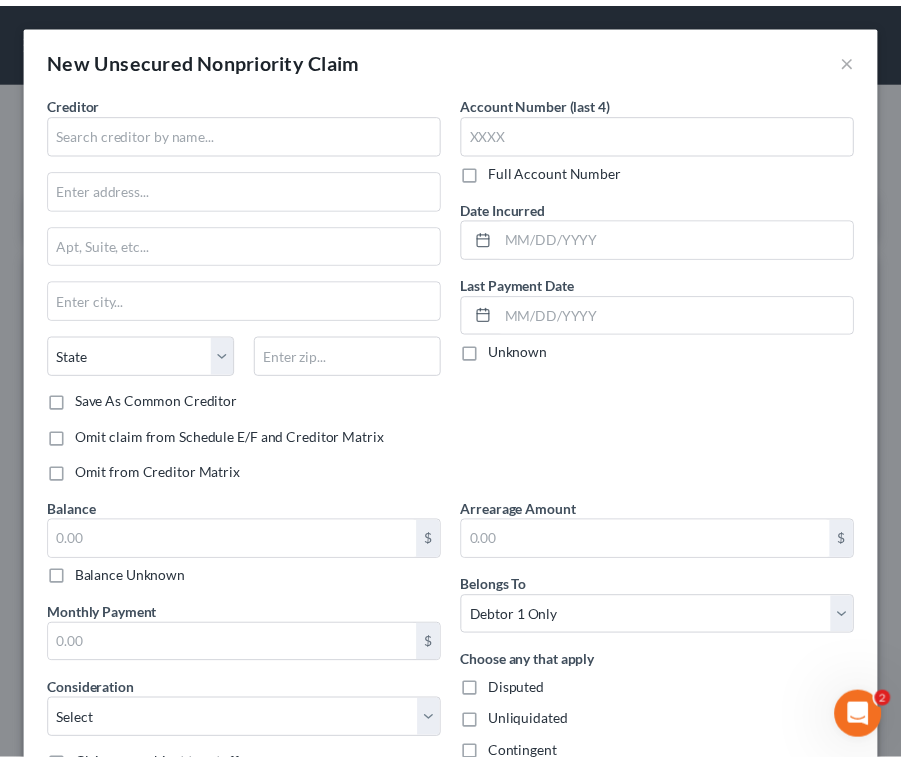 scroll, scrollTop: 0, scrollLeft: 0, axis: both 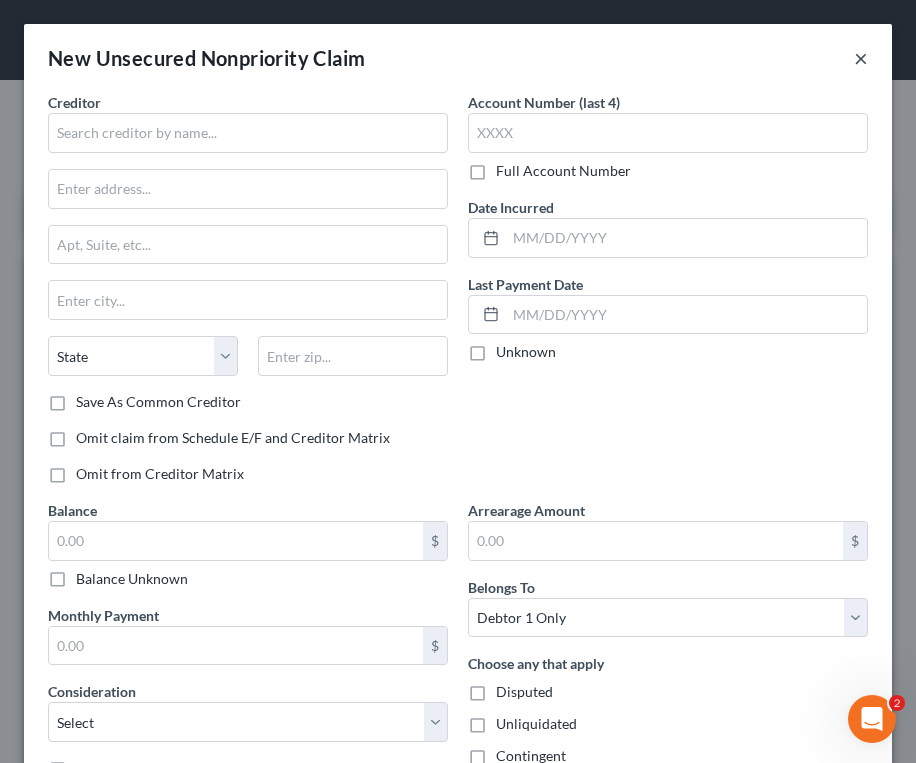 click on "×" at bounding box center (861, 58) 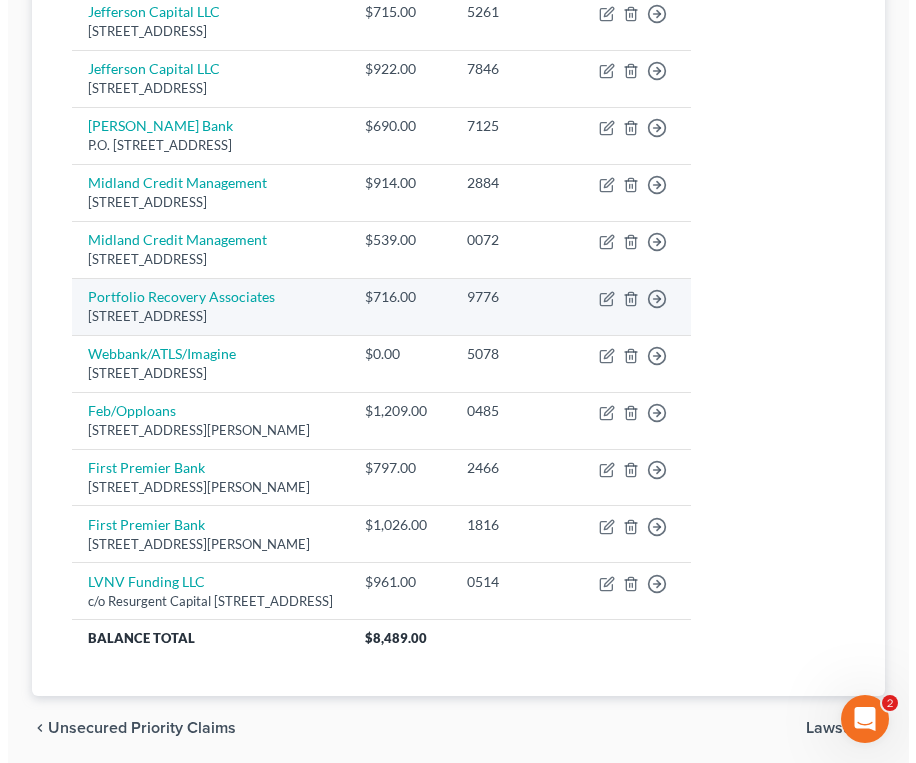 scroll, scrollTop: 457, scrollLeft: 0, axis: vertical 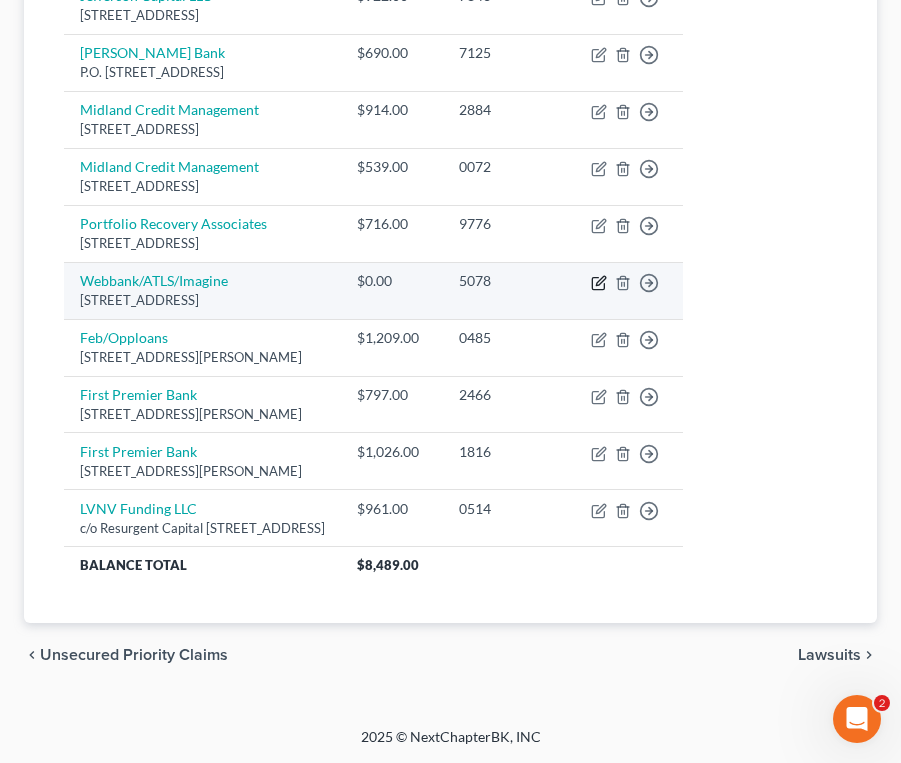 click 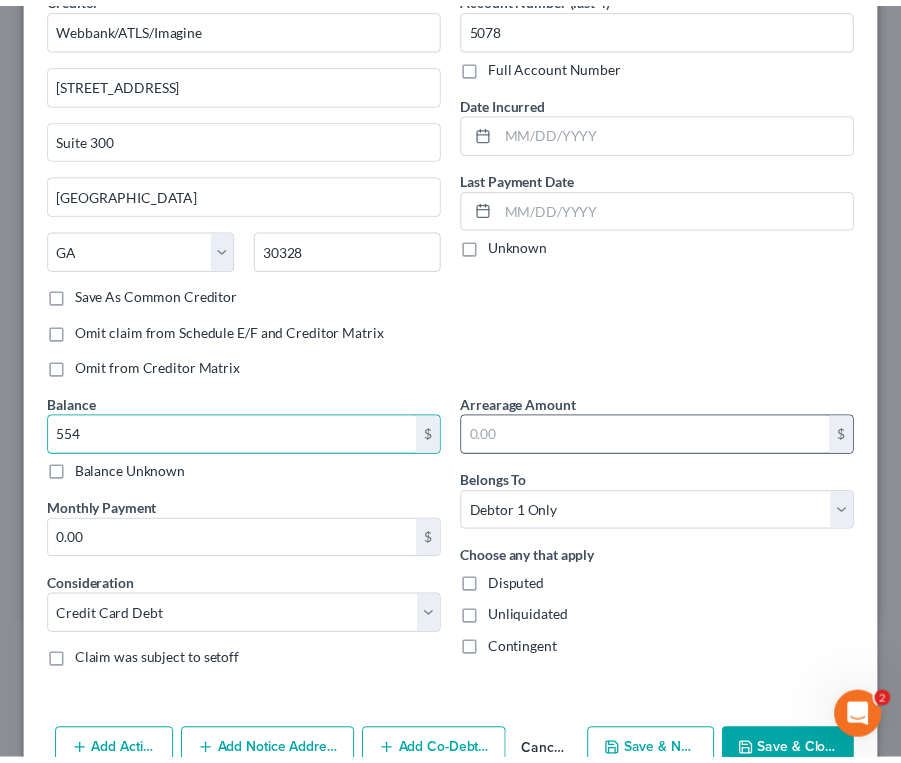scroll, scrollTop: 214, scrollLeft: 0, axis: vertical 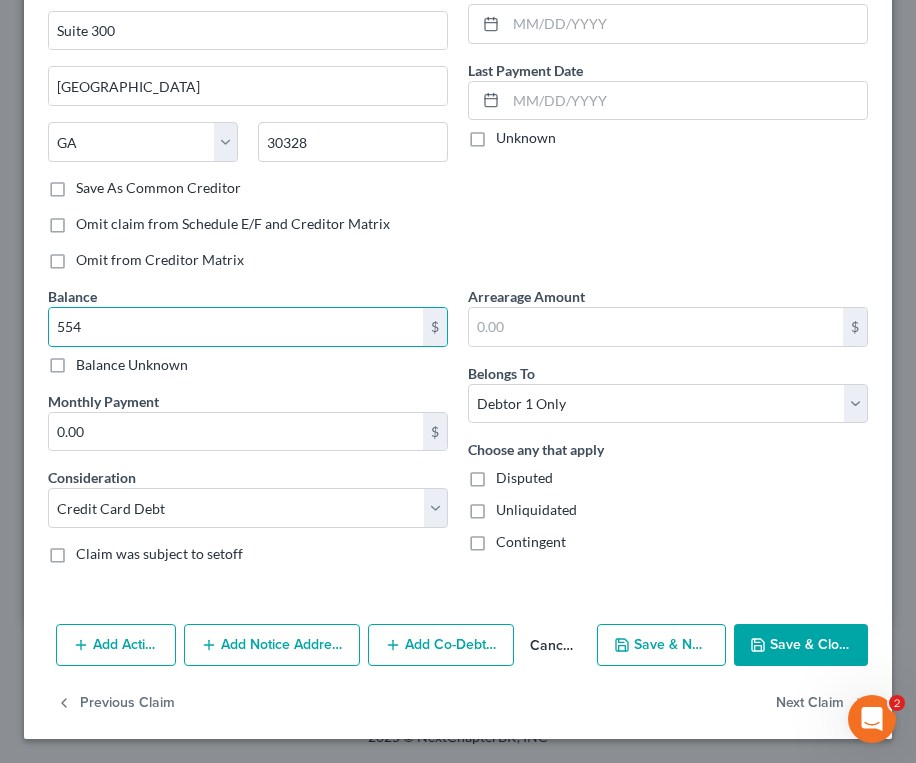 click on "Save & Close" at bounding box center (801, 645) 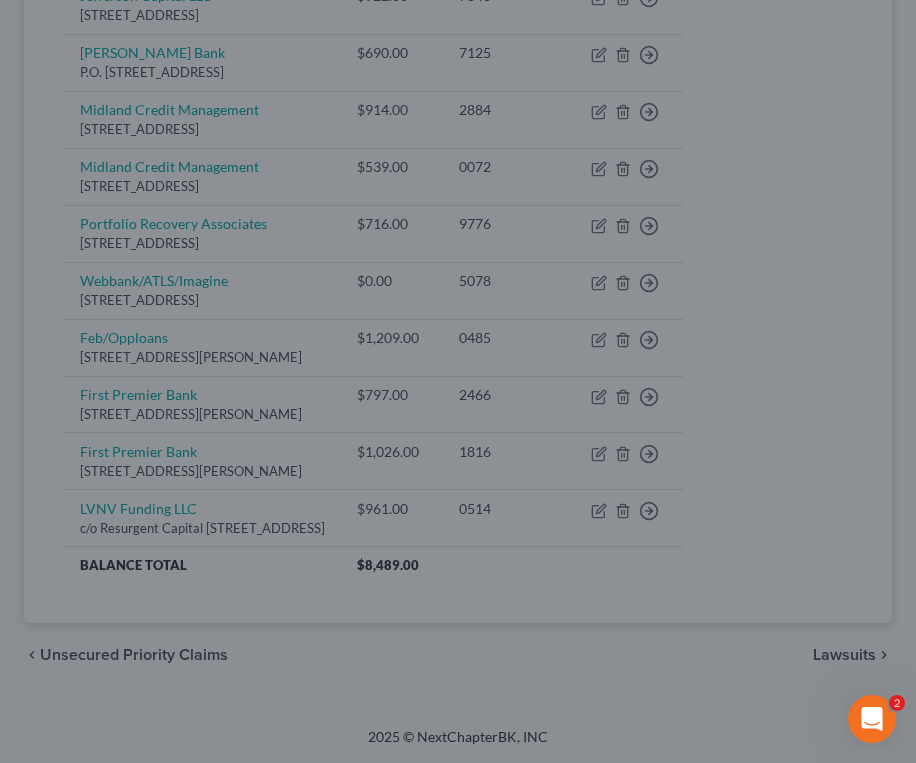 type on "554.00" 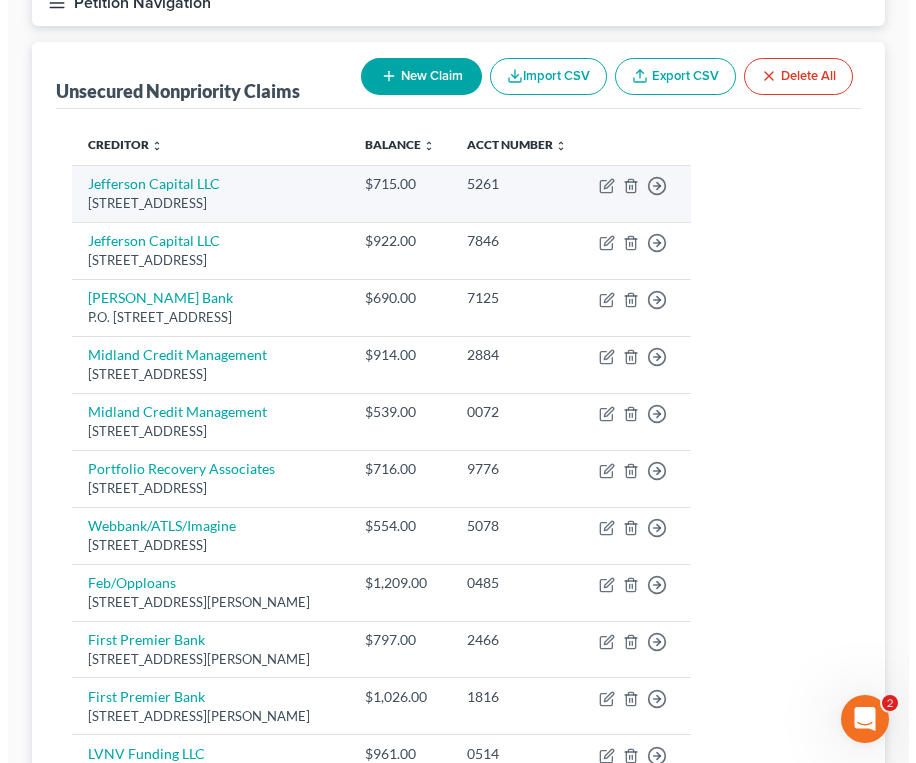 scroll, scrollTop: 0, scrollLeft: 0, axis: both 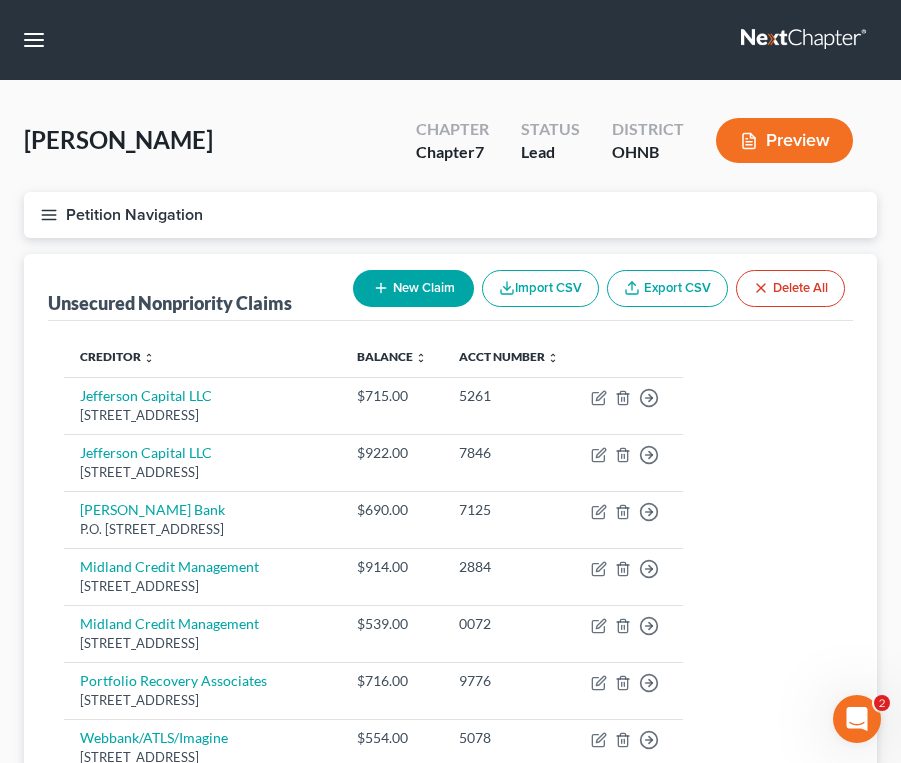 click 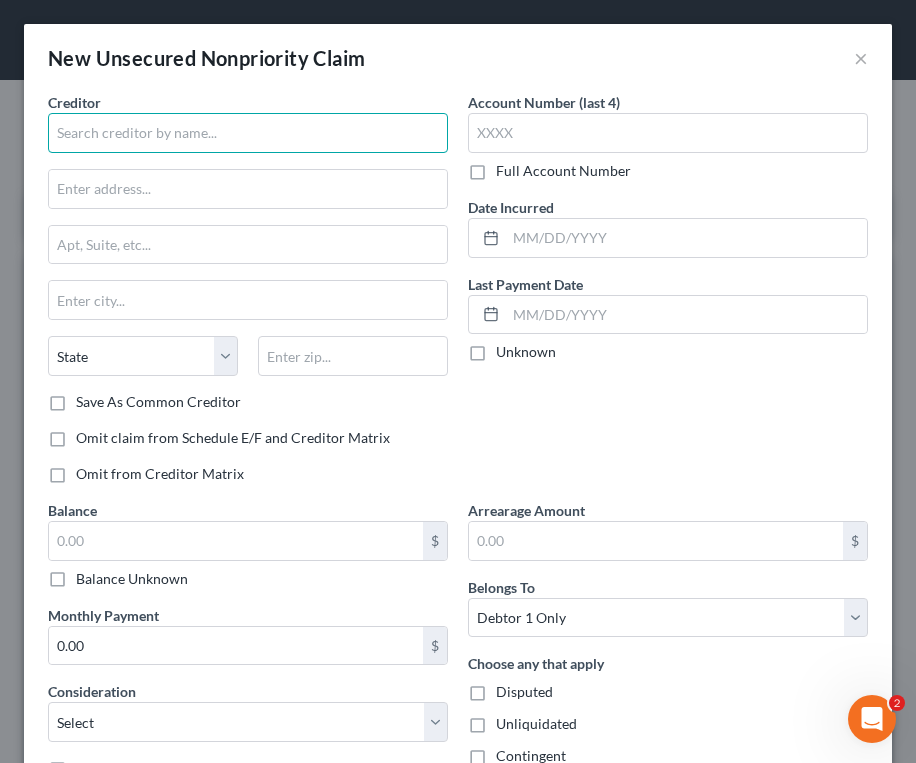 click at bounding box center (248, 133) 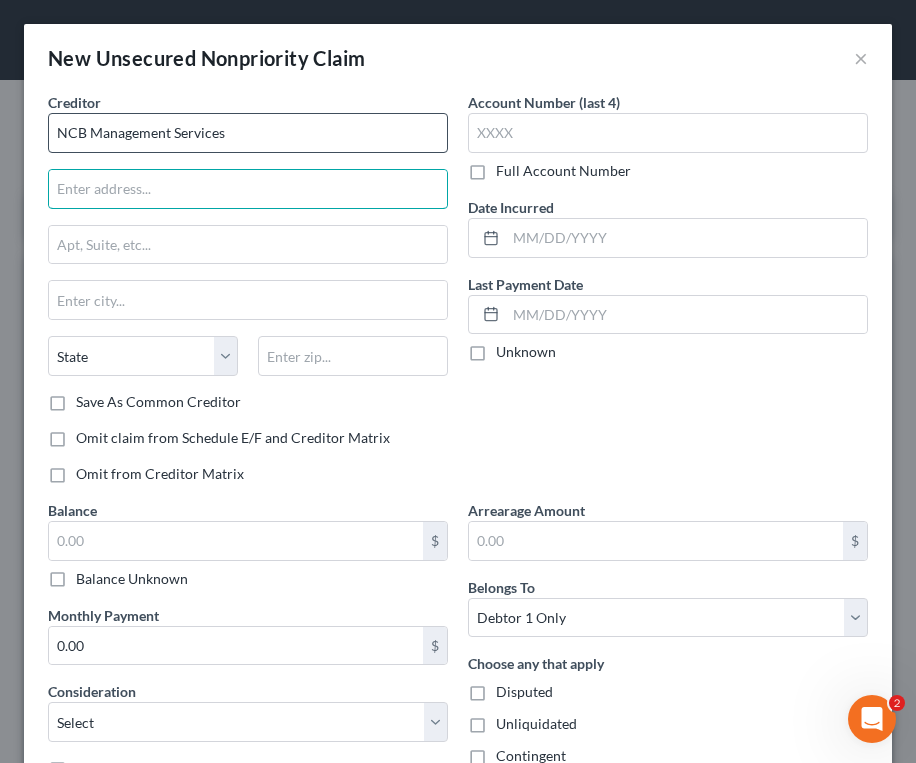 type on "NCB Management Services" 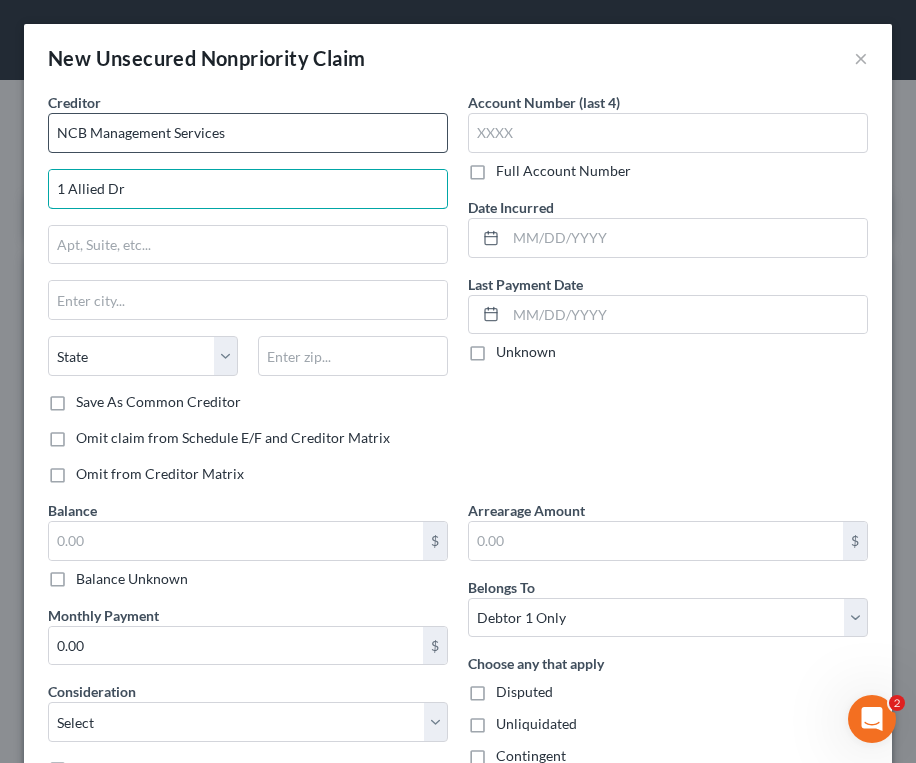 type on "1 Allied Dr" 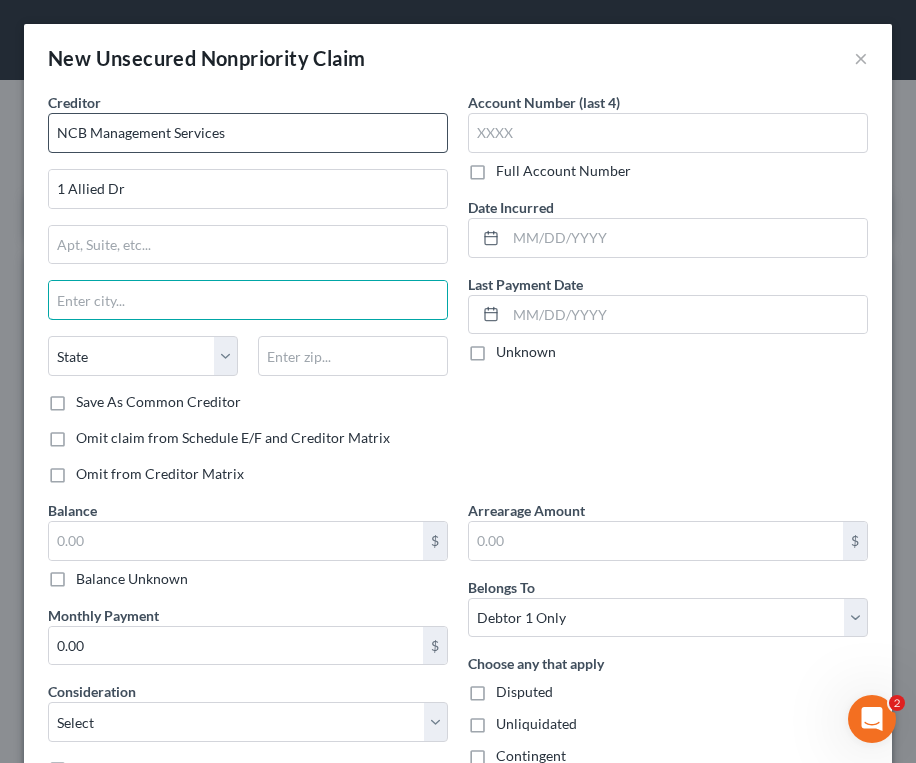 type on "R" 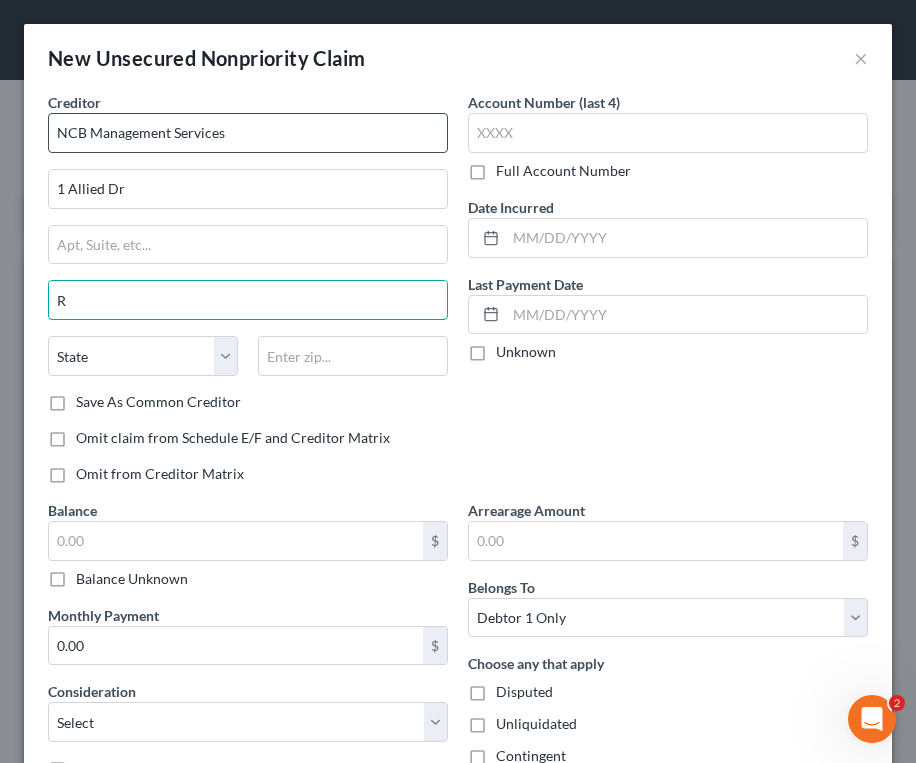 type 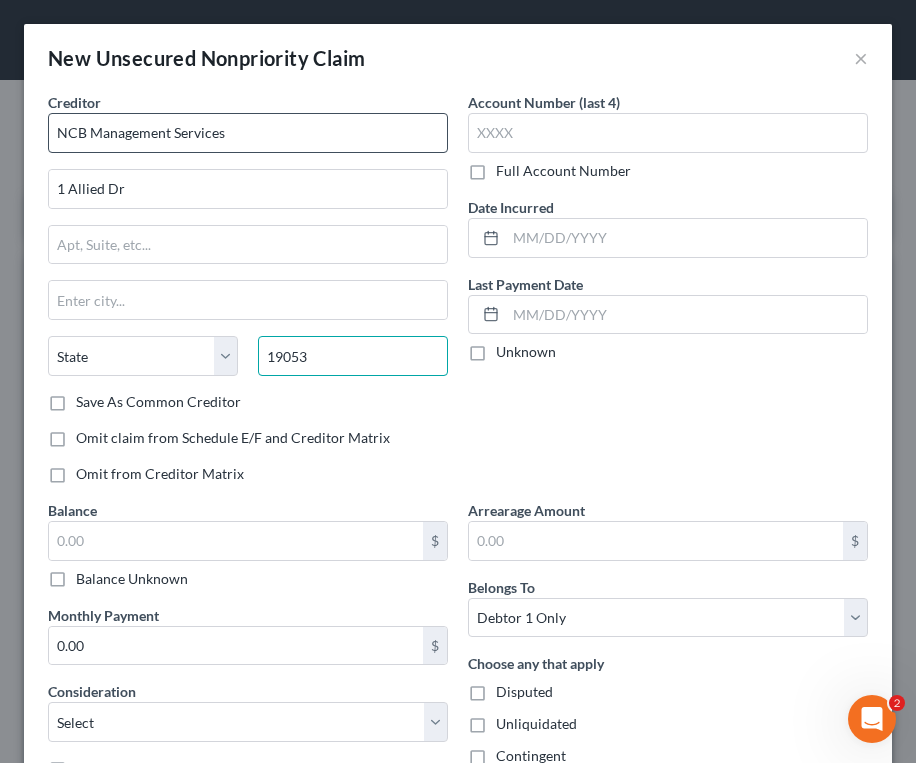 type on "19053" 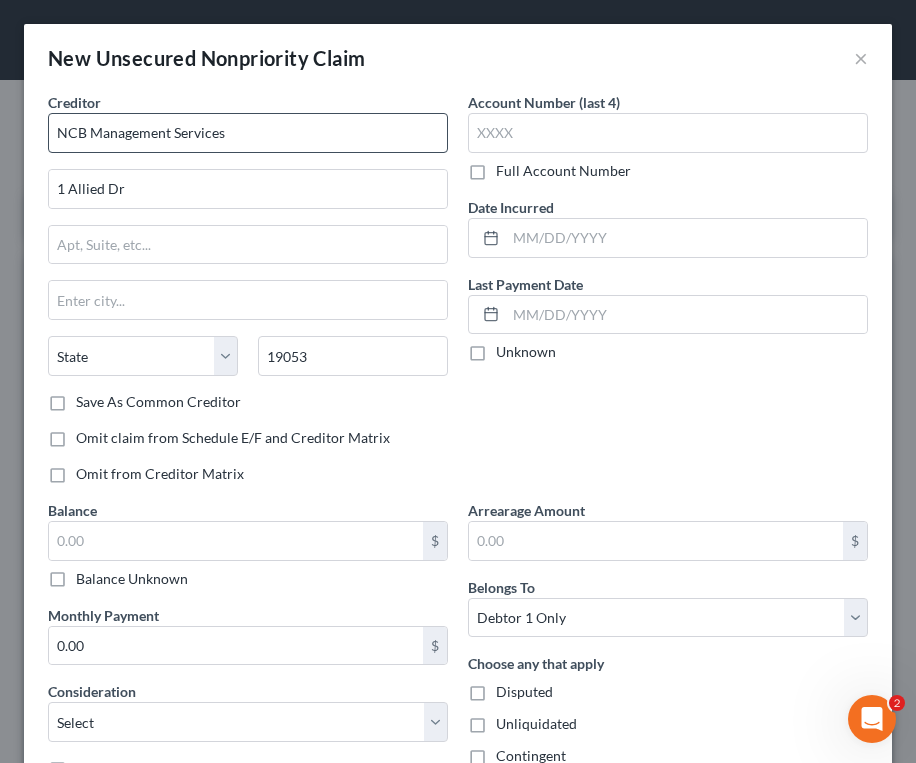 type on "Feasterville Trevose" 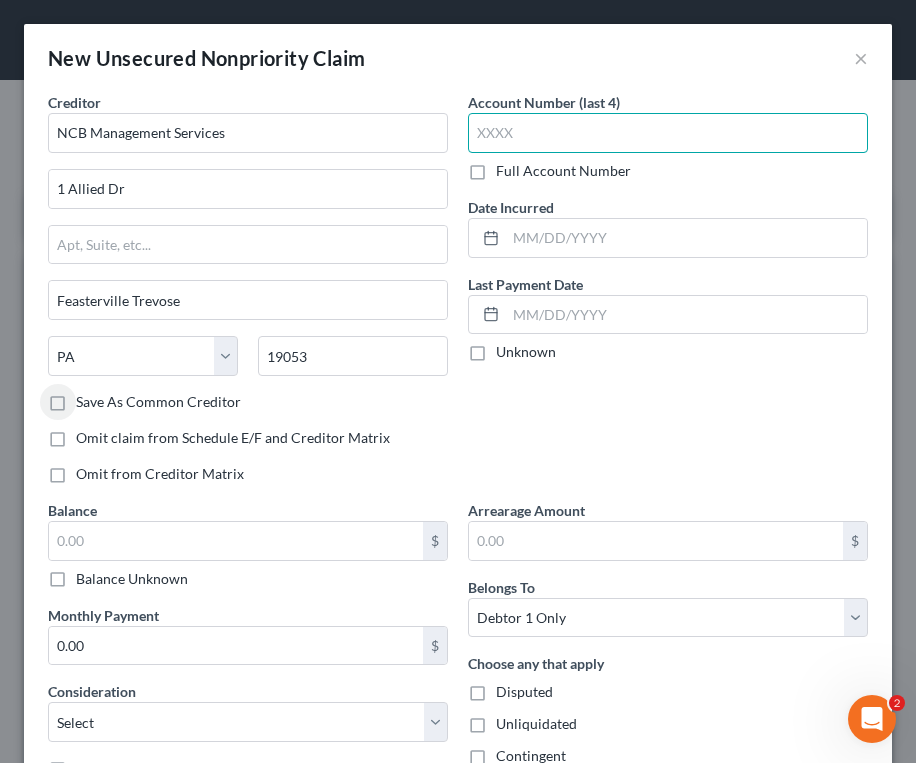 click at bounding box center (668, 133) 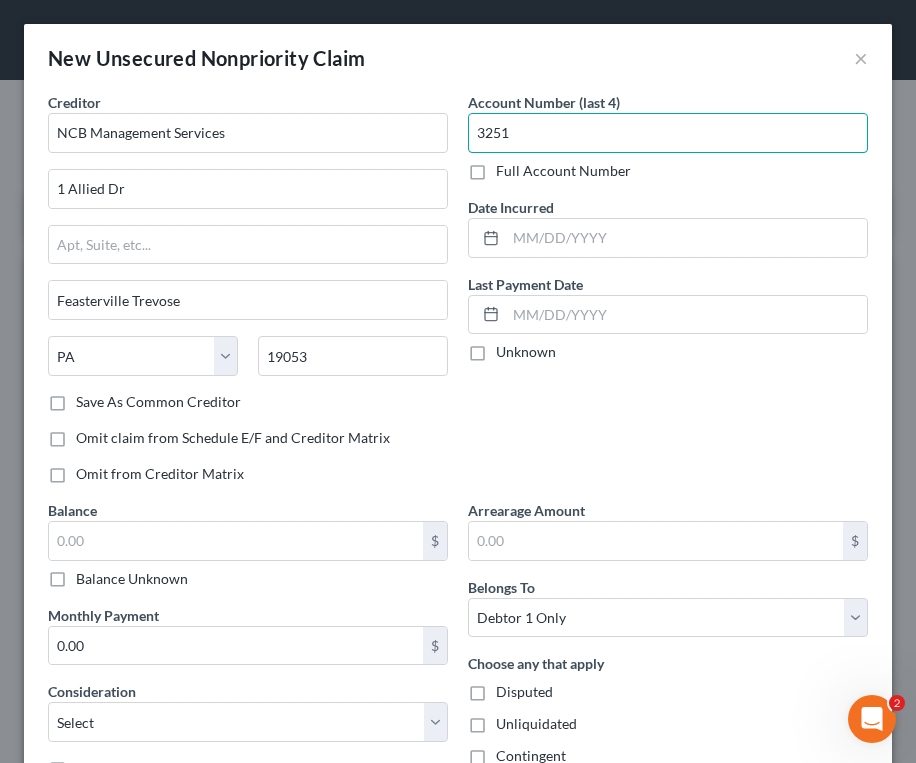 type on "3251" 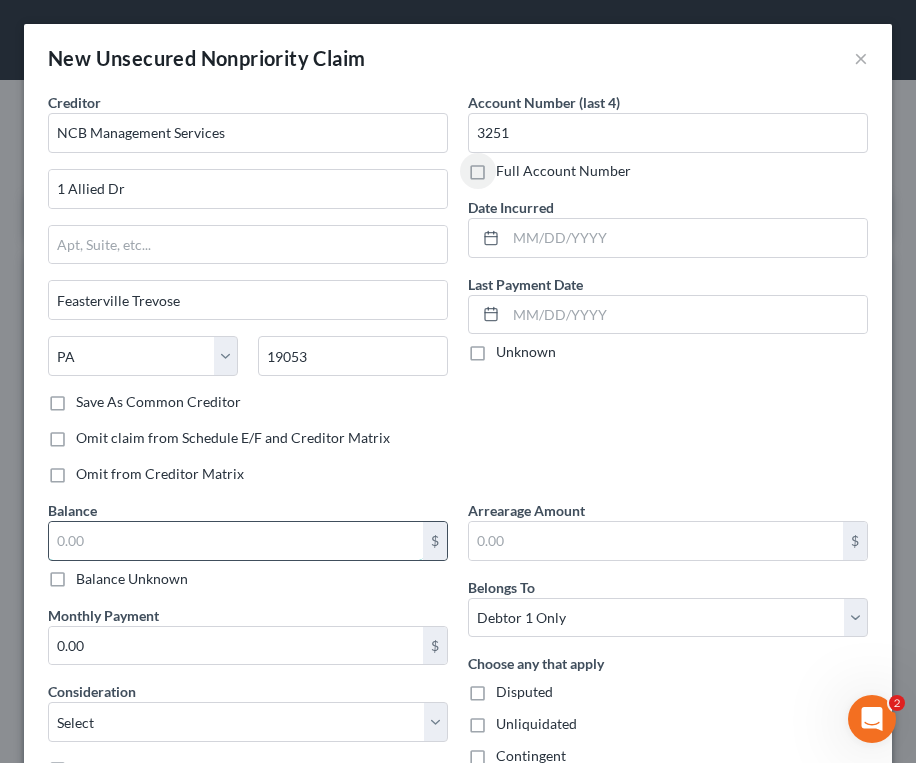 click at bounding box center (236, 541) 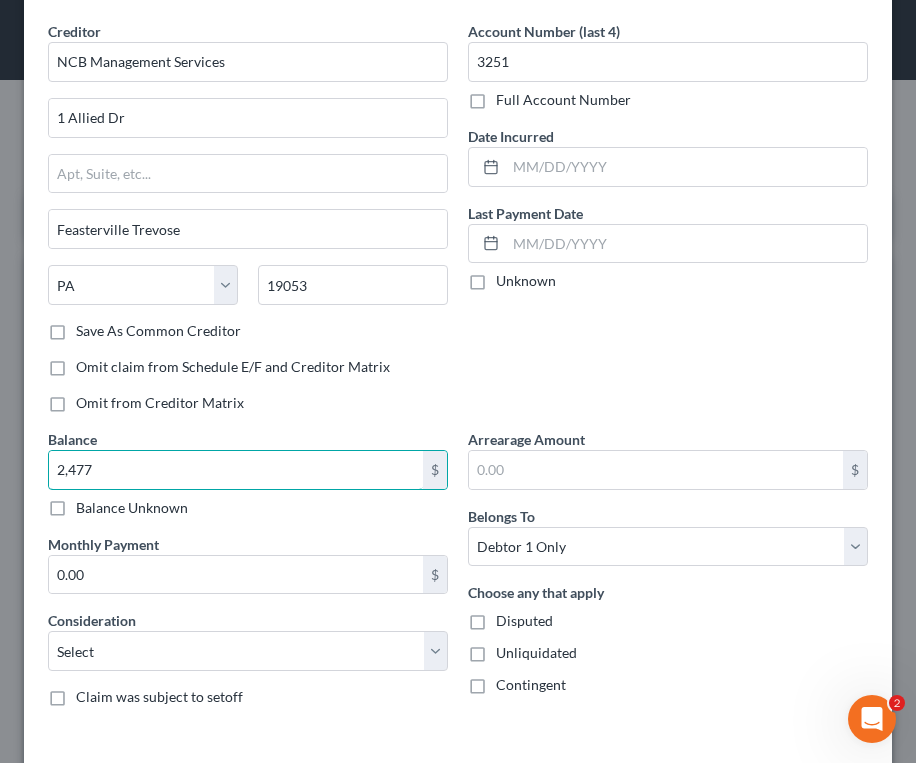 scroll, scrollTop: 157, scrollLeft: 0, axis: vertical 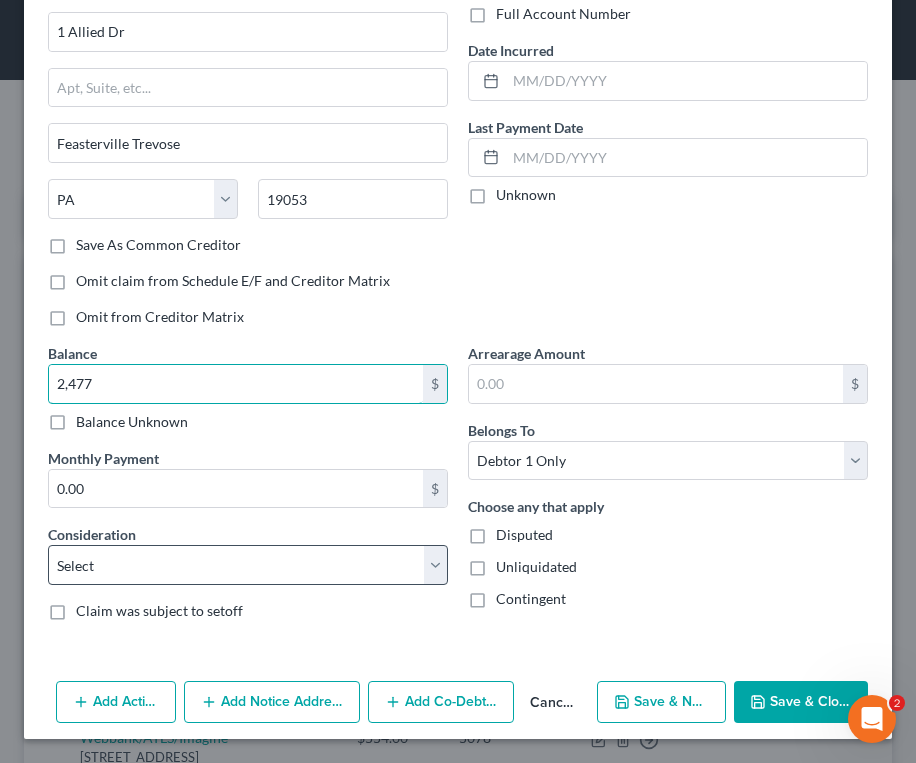 type on "2,477" 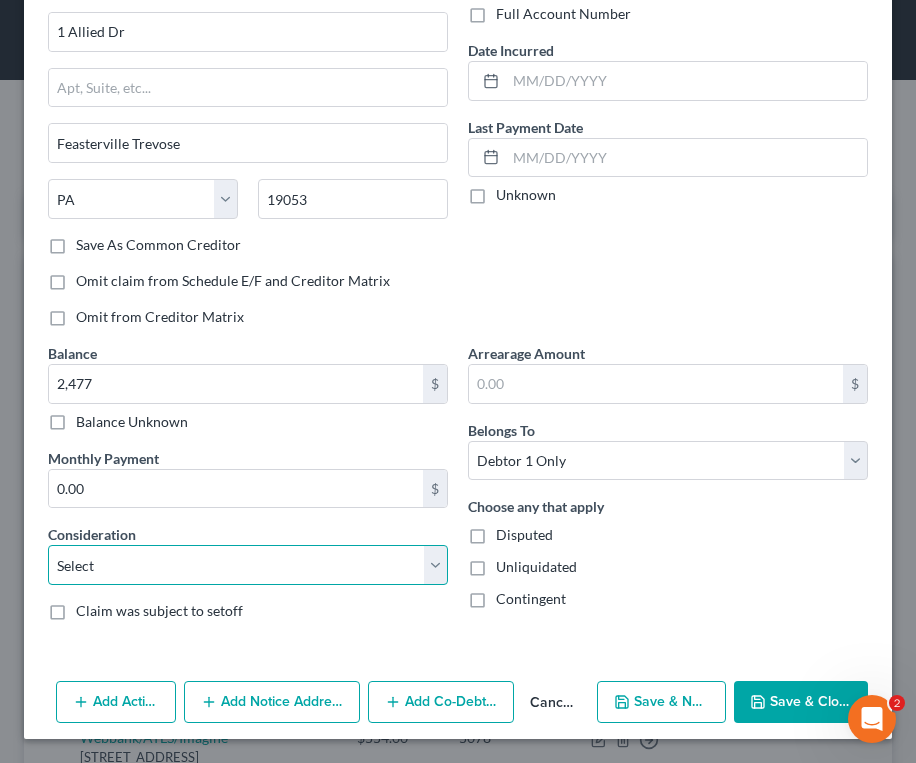 click on "Select Cable / Satellite Services Collection Agency Credit Card Debt Debt Counseling / Attorneys Deficiency Balance Domestic Support Obligations Home / Car Repairs Income Taxes Judgment Liens Medical Services Monies Loaned / Advanced Mortgage Obligation From Divorce Or Separation Obligation To Pensions Other Overdrawn Bank Account Promised To Help Pay Creditors Student Loans Suppliers And Vendors Telephone / Internet Services Utility Services" at bounding box center (248, 565) 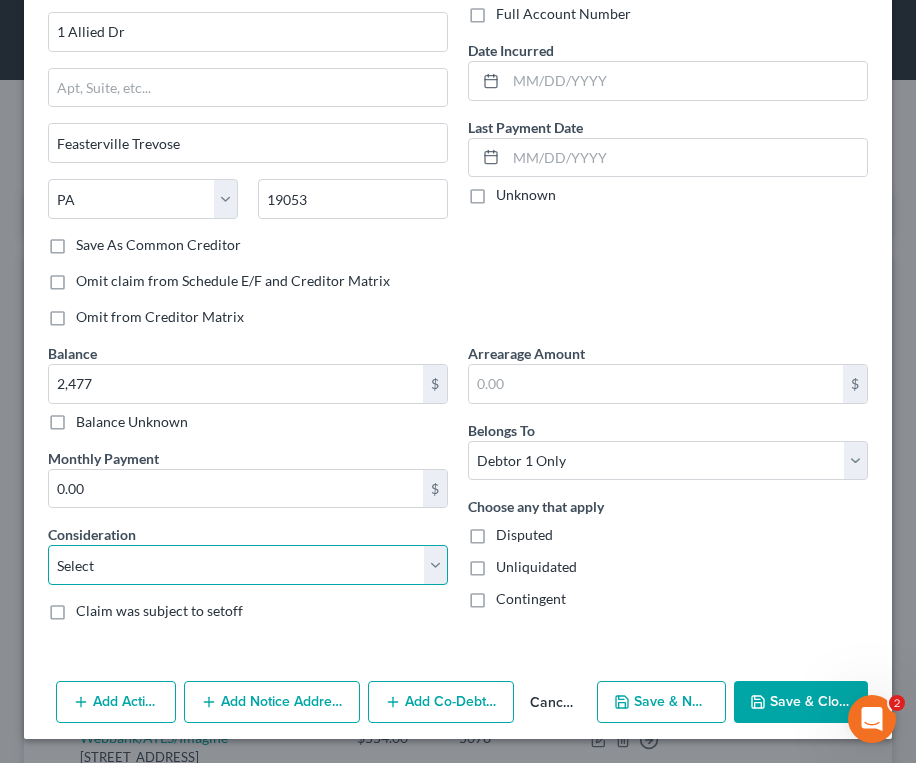 select on "1" 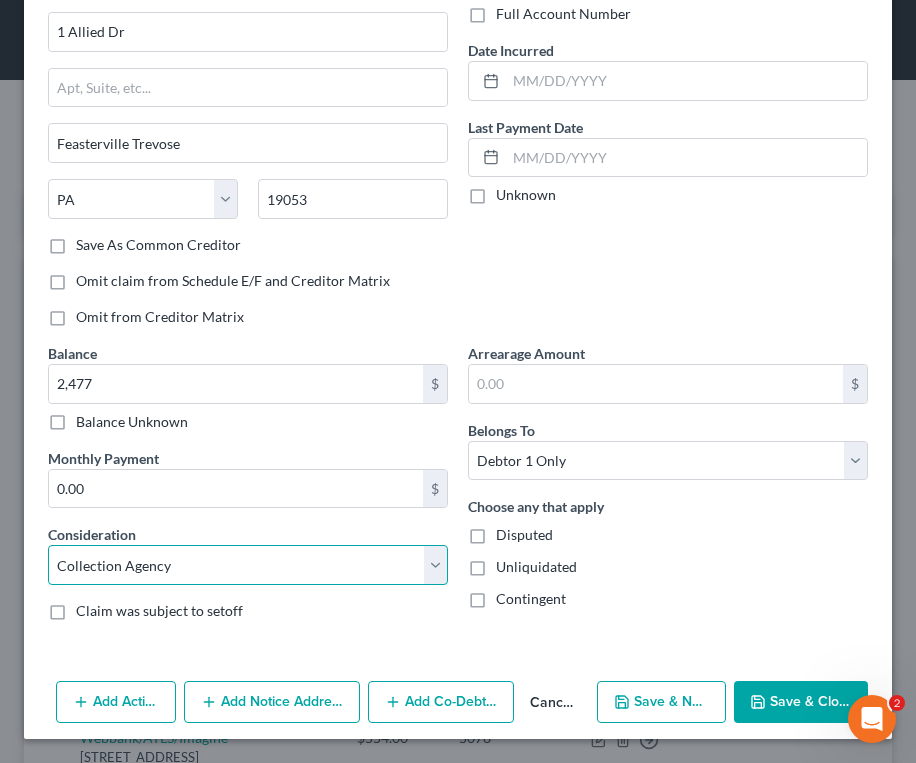 click on "Select Cable / Satellite Services Collection Agency Credit Card Debt Debt Counseling / Attorneys Deficiency Balance Domestic Support Obligations Home / Car Repairs Income Taxes Judgment Liens Medical Services Monies Loaned / Advanced Mortgage Obligation From Divorce Or Separation Obligation To Pensions Other Overdrawn Bank Account Promised To Help Pay Creditors Student Loans Suppliers And Vendors Telephone / Internet Services Utility Services" at bounding box center [248, 565] 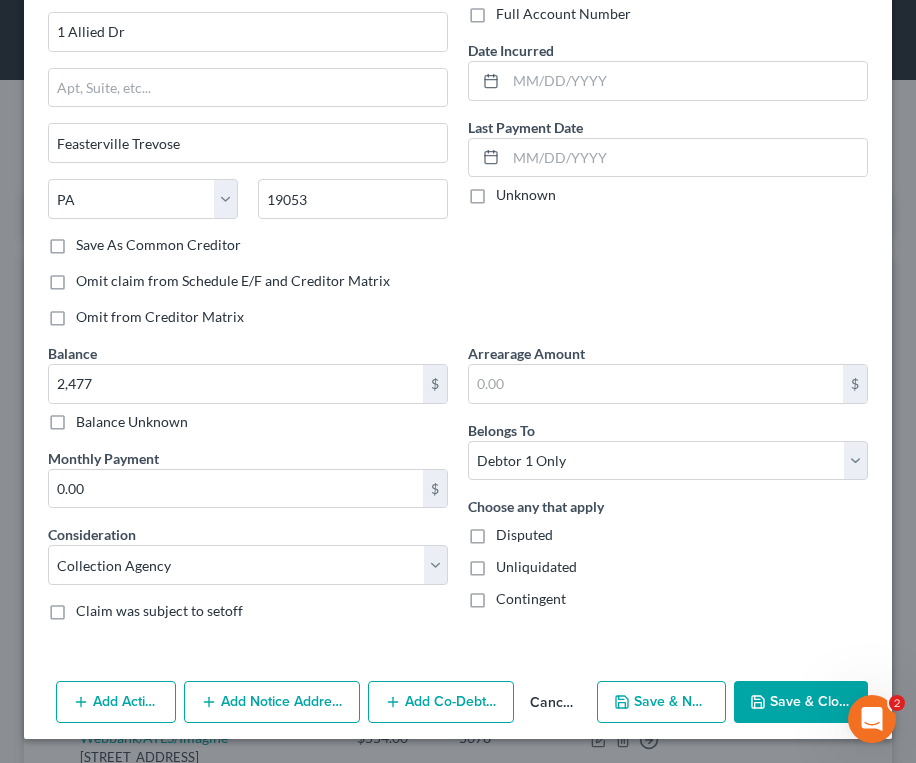click on "Save & New" at bounding box center (661, 702) 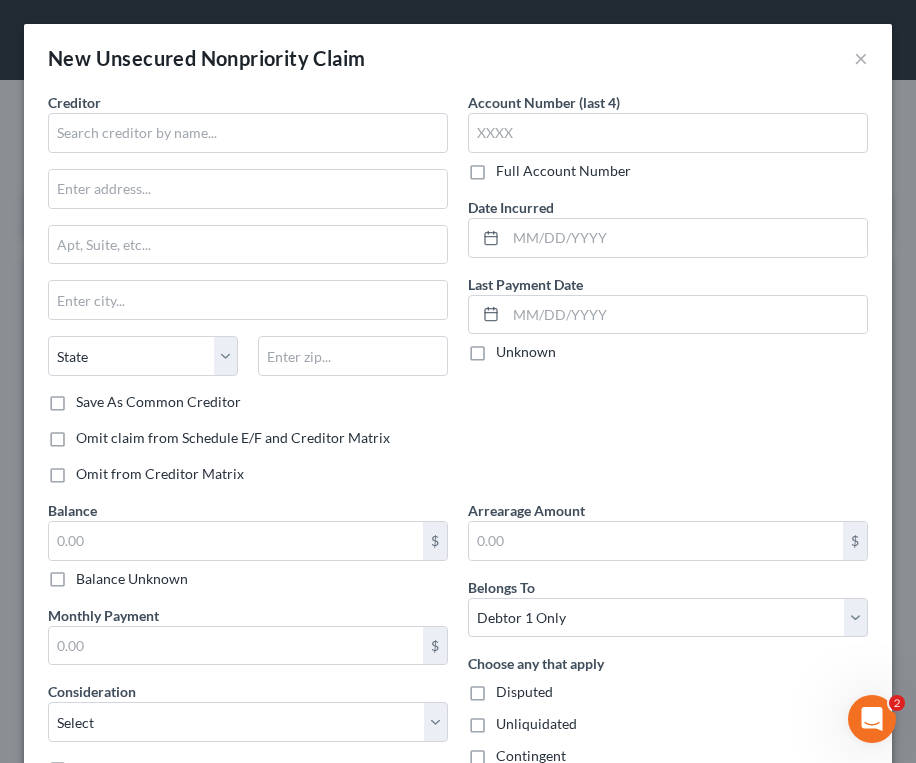 type on "2,477.00" 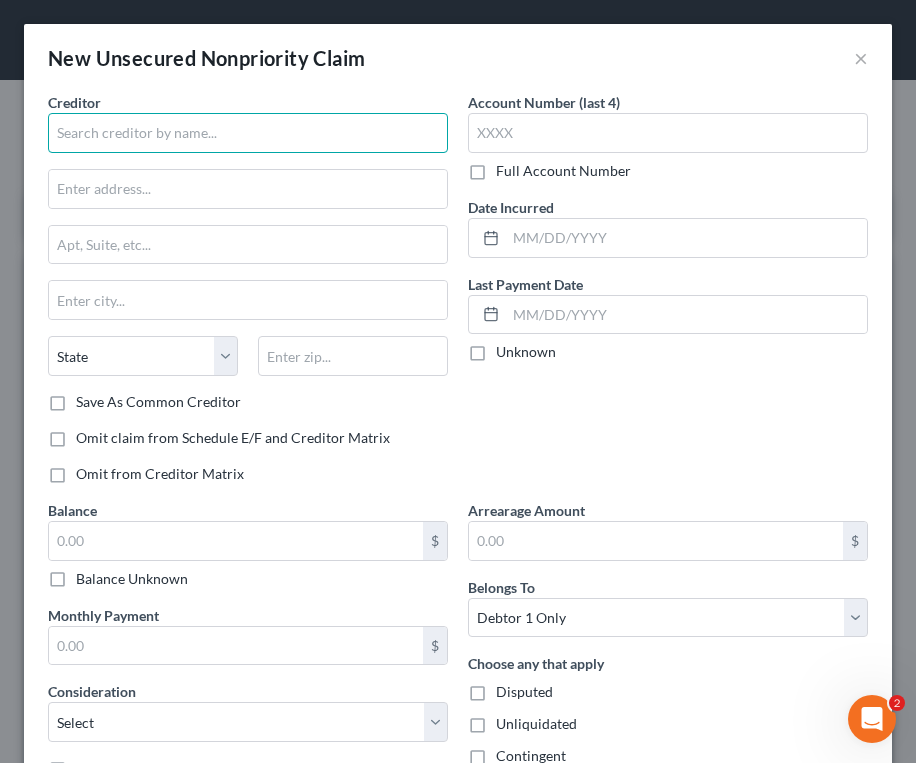 drag, startPoint x: 117, startPoint y: 132, endPoint x: 99, endPoint y: 136, distance: 18.439089 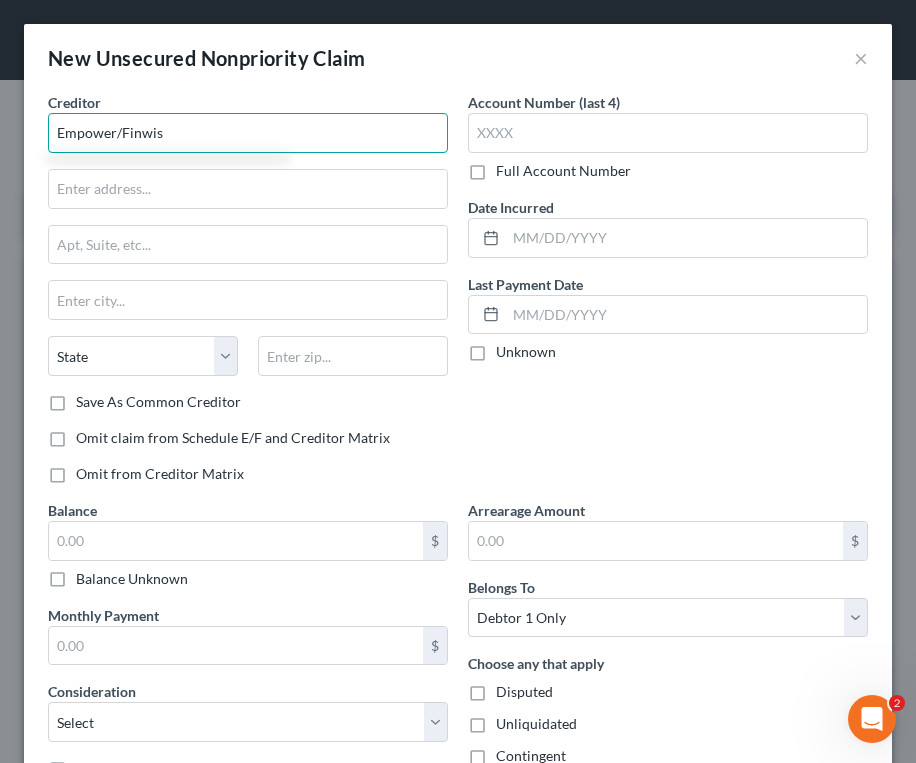 type on "Empower/Finwise" 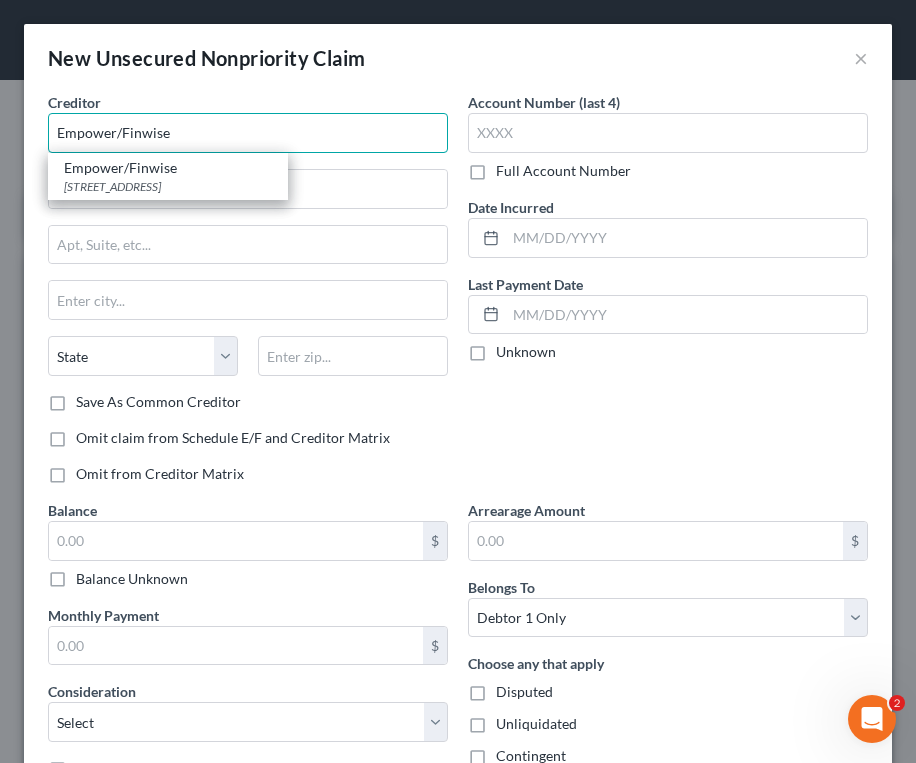 type on "[STREET_ADDRESS]" 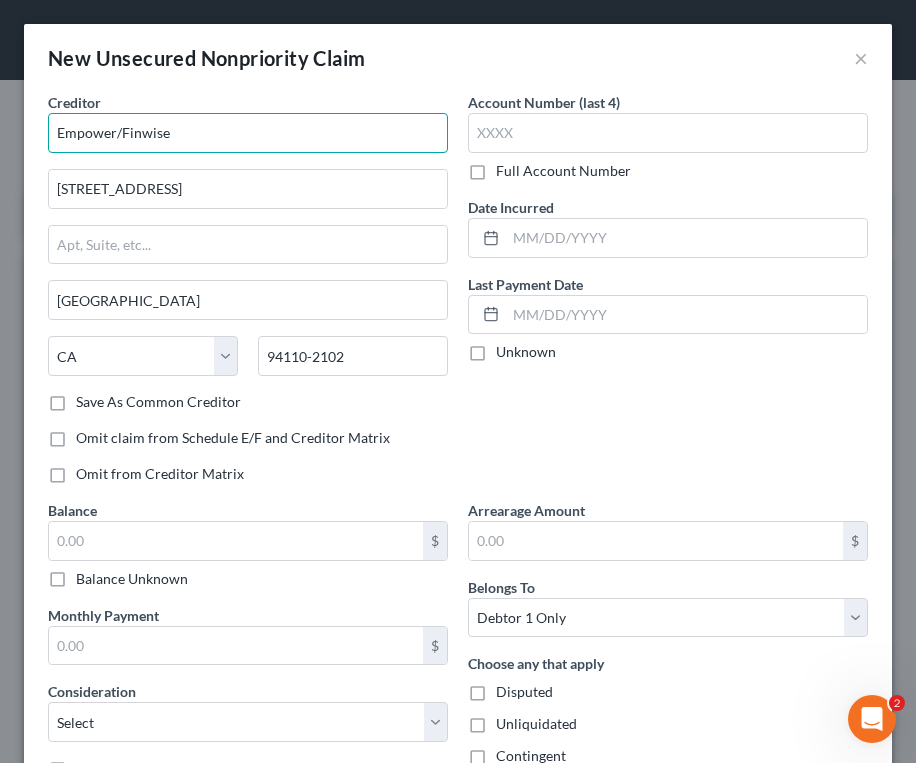type on "Empower/Finwise" 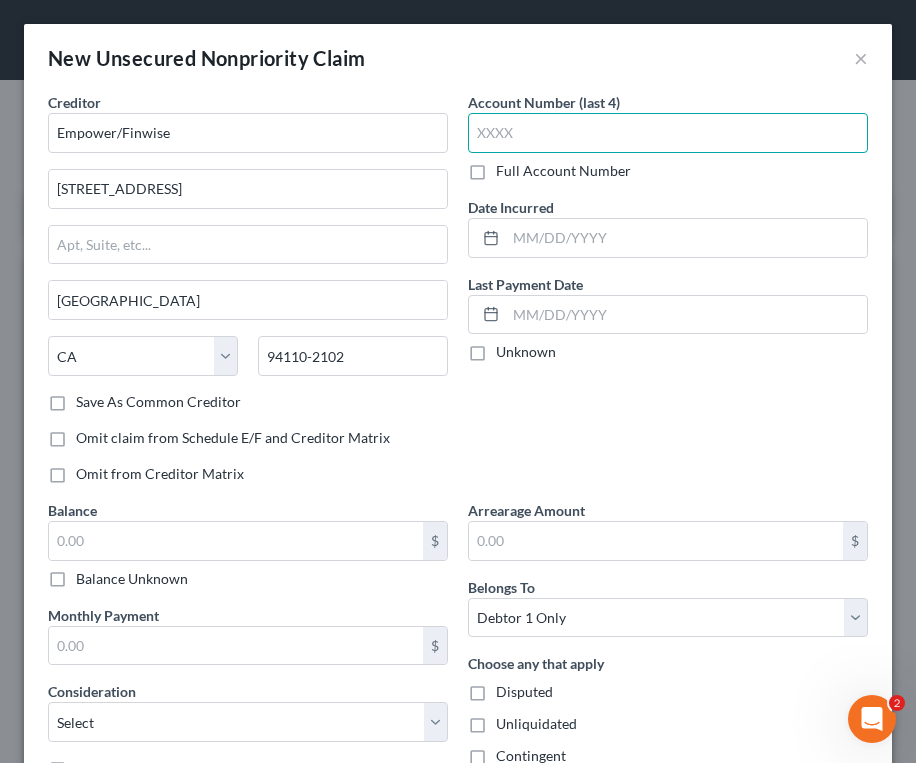 click at bounding box center (668, 133) 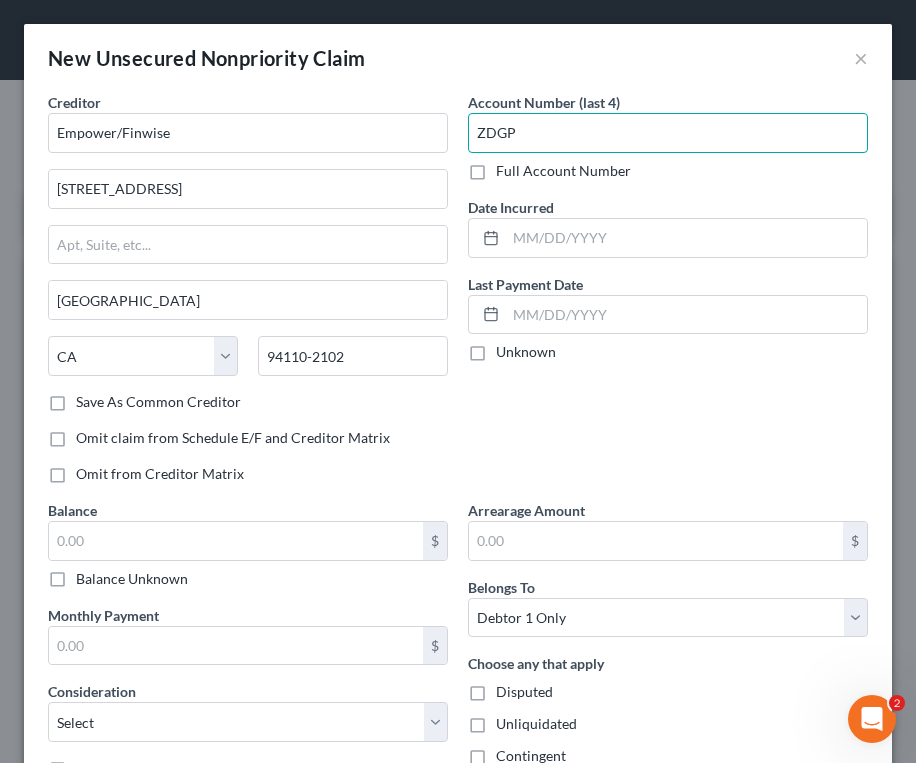 type on "ZDGP" 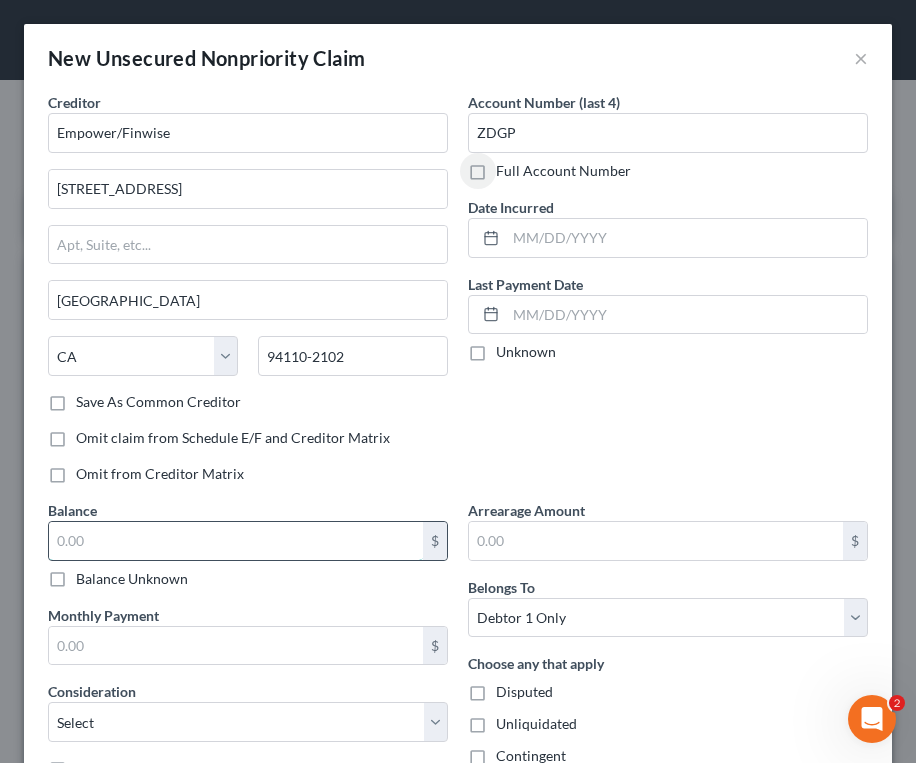 click at bounding box center (236, 541) 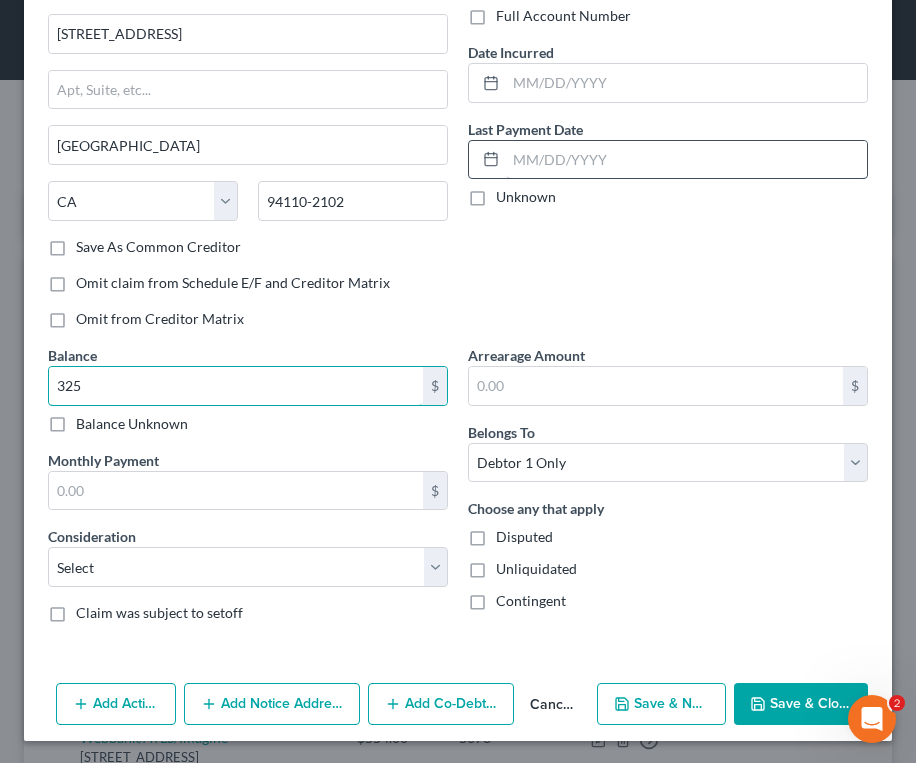 scroll, scrollTop: 157, scrollLeft: 0, axis: vertical 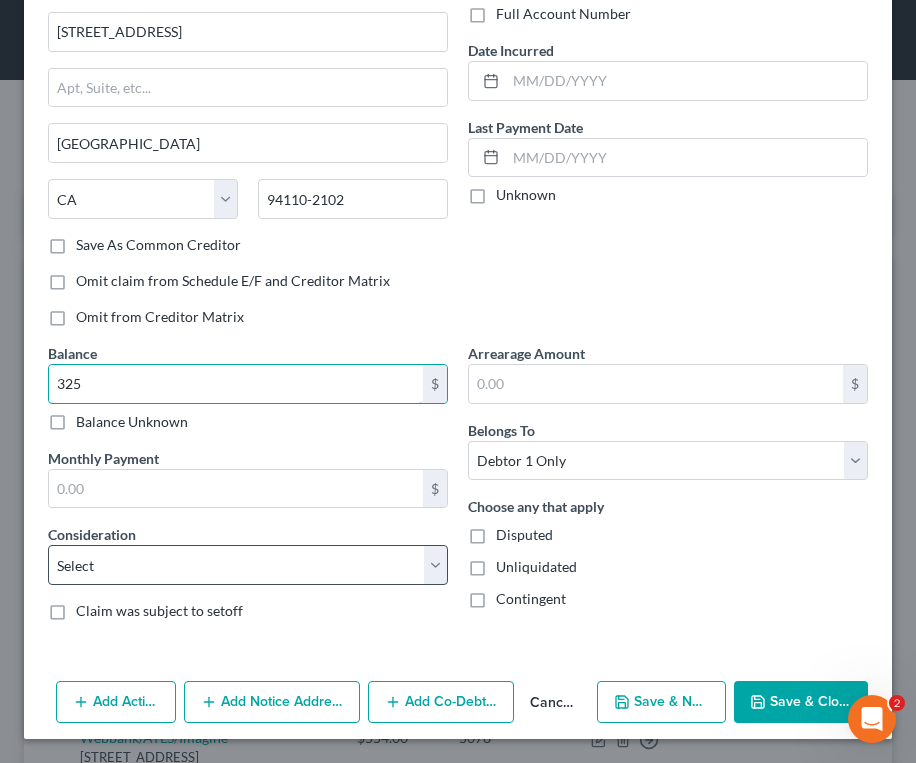 type on "325" 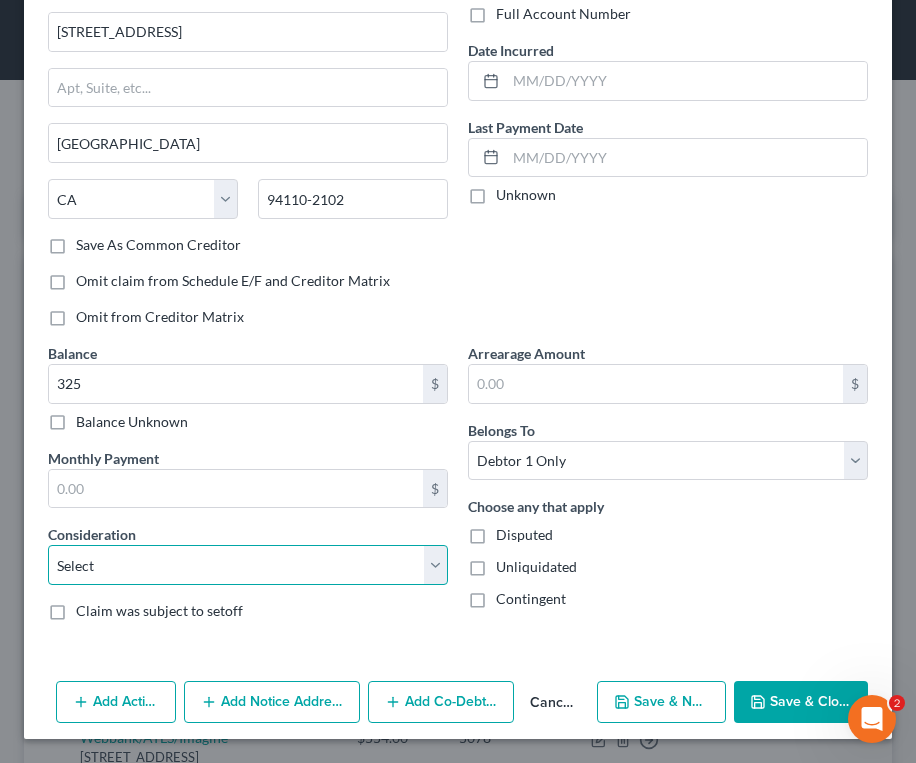 click on "Select Cable / Satellite Services Collection Agency Credit Card Debt Debt Counseling / Attorneys Deficiency Balance Domestic Support Obligations Home / Car Repairs Income Taxes Judgment Liens Medical Services Monies Loaned / Advanced Mortgage Obligation From Divorce Or Separation Obligation To Pensions Other Overdrawn Bank Account Promised To Help Pay Creditors Student Loans Suppliers And Vendors Telephone / Internet Services Utility Services" at bounding box center [248, 565] 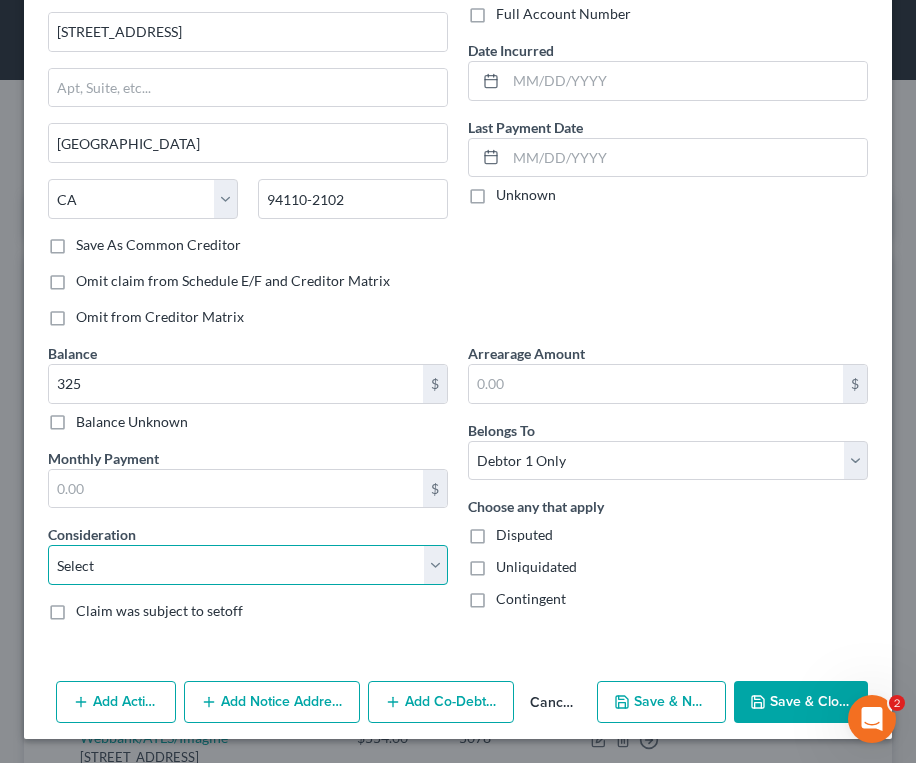 select on "10" 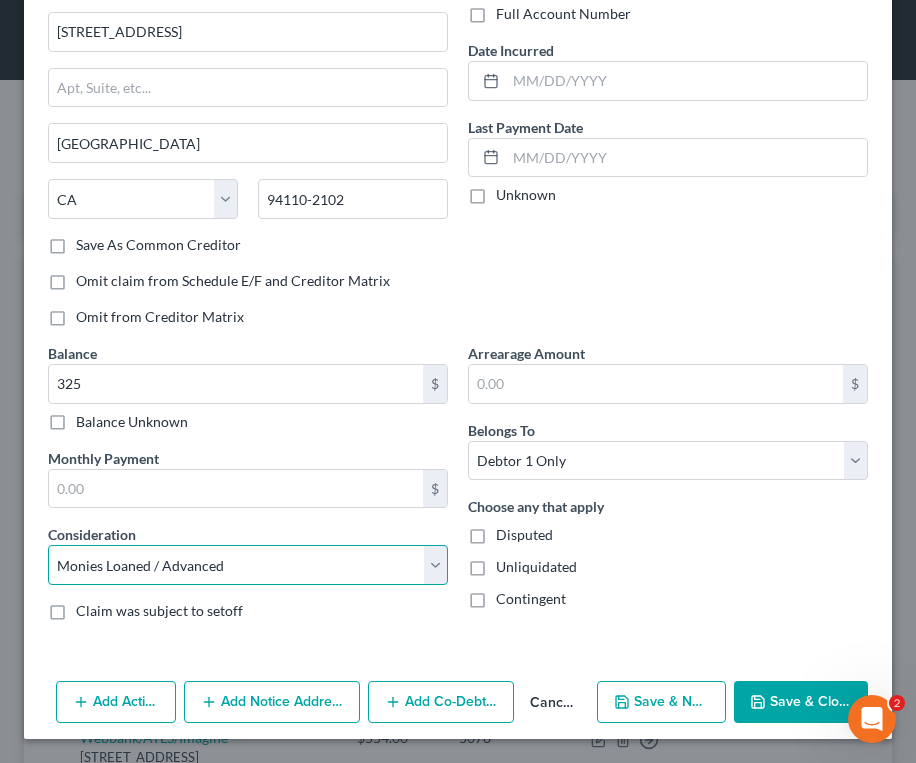 click on "Select Cable / Satellite Services Collection Agency Credit Card Debt Debt Counseling / Attorneys Deficiency Balance Domestic Support Obligations Home / Car Repairs Income Taxes Judgment Liens Medical Services Monies Loaned / Advanced Mortgage Obligation From Divorce Or Separation Obligation To Pensions Other Overdrawn Bank Account Promised To Help Pay Creditors Student Loans Suppliers And Vendors Telephone / Internet Services Utility Services" at bounding box center [248, 565] 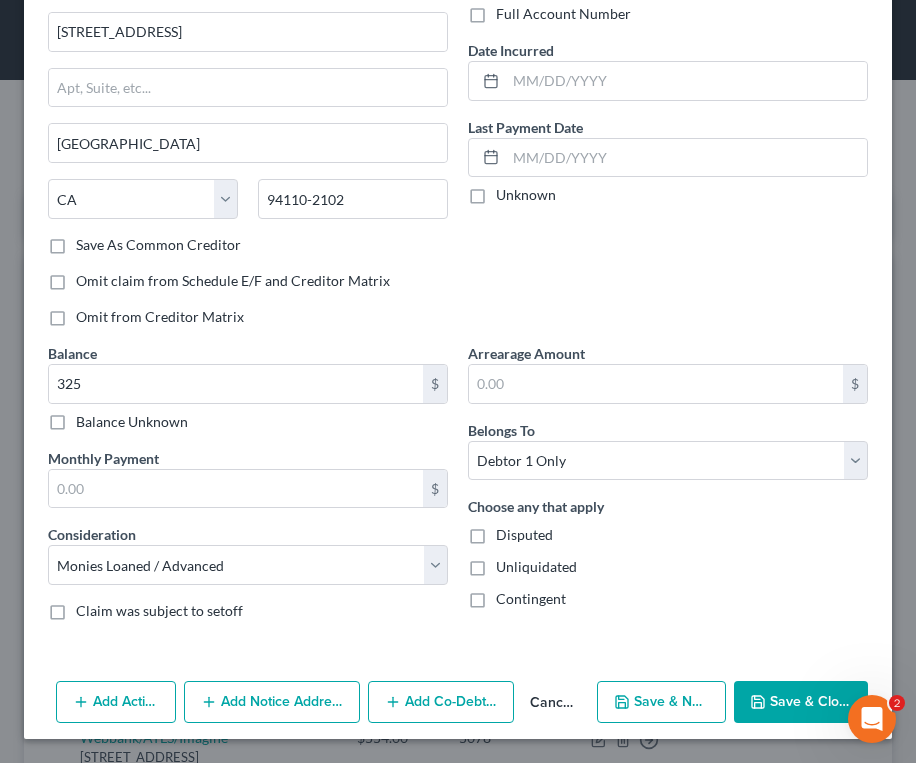 click on "Save & New" at bounding box center (661, 702) 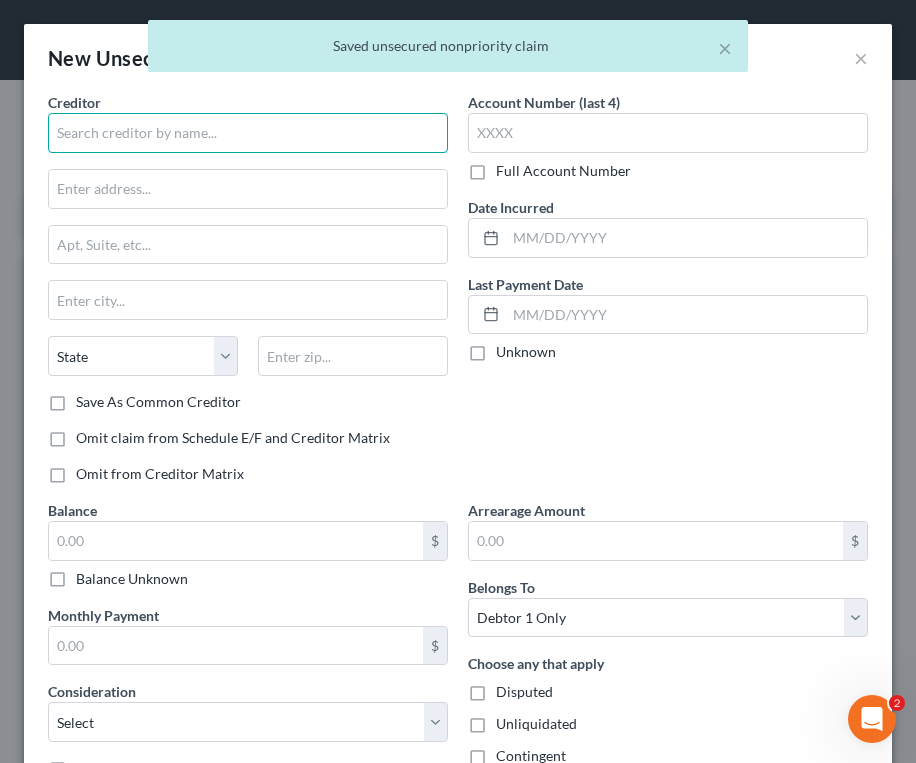 click at bounding box center [248, 133] 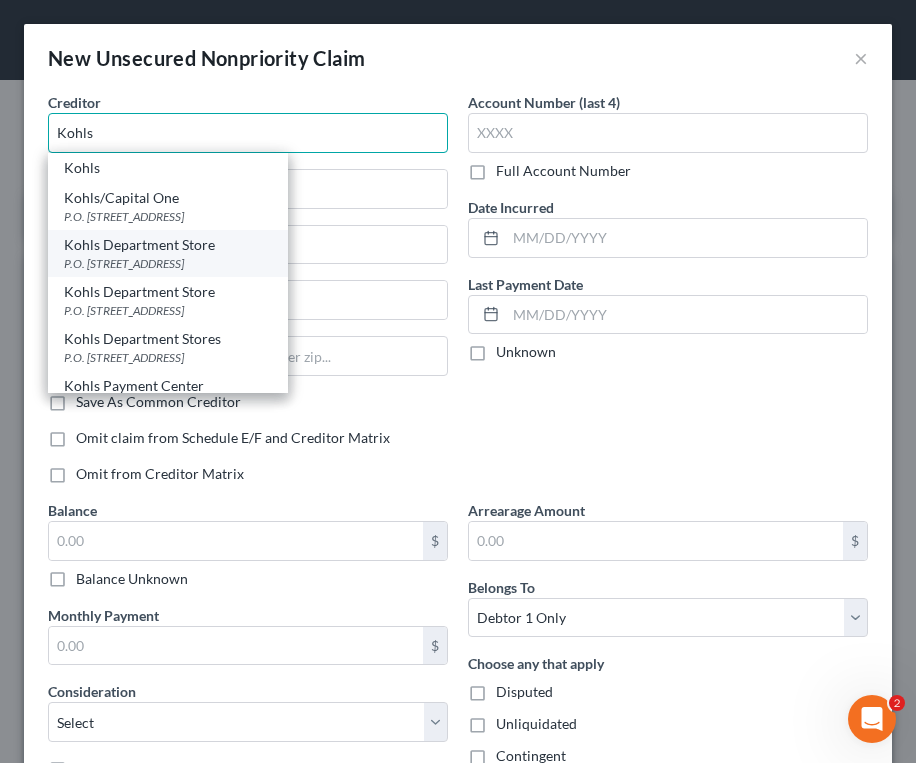 scroll, scrollTop: 25, scrollLeft: 0, axis: vertical 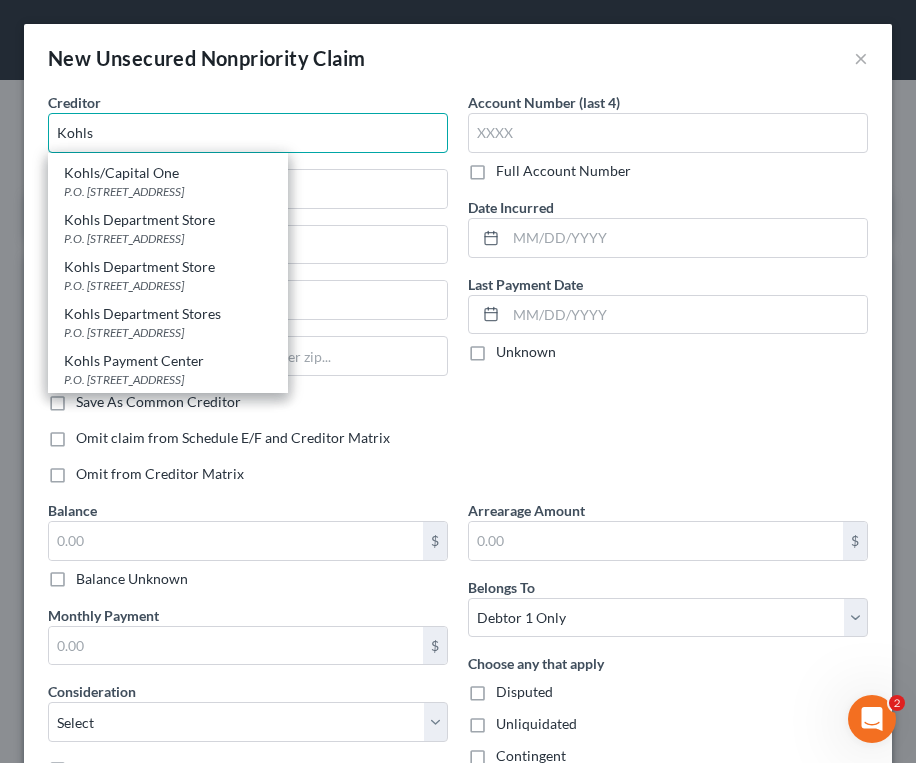 drag, startPoint x: 131, startPoint y: 131, endPoint x: 29, endPoint y: 131, distance: 102 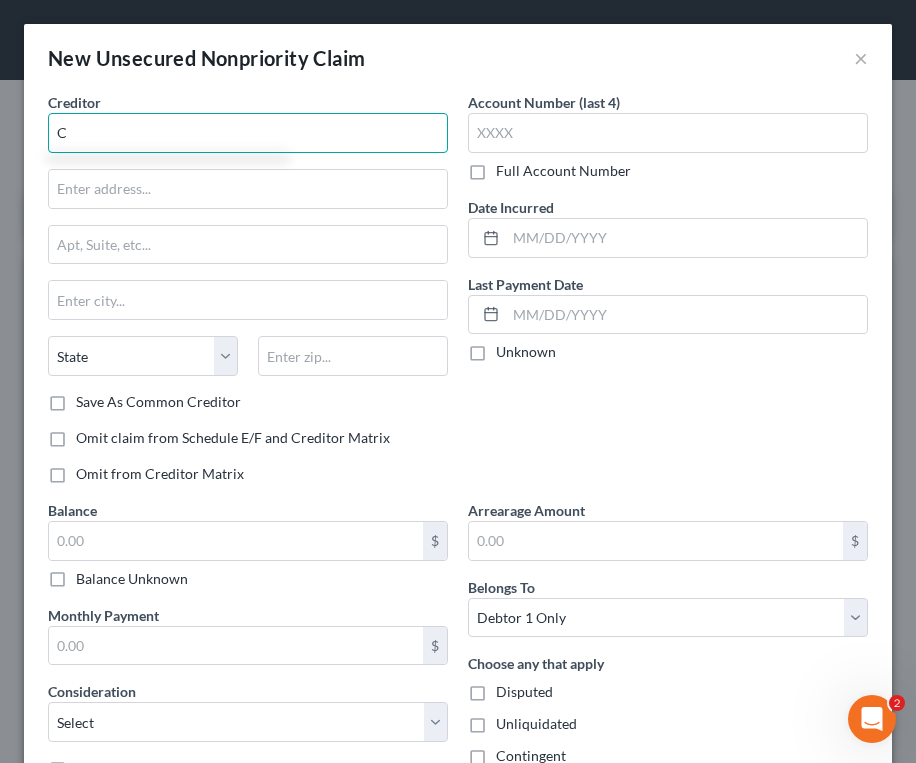 scroll, scrollTop: 0, scrollLeft: 0, axis: both 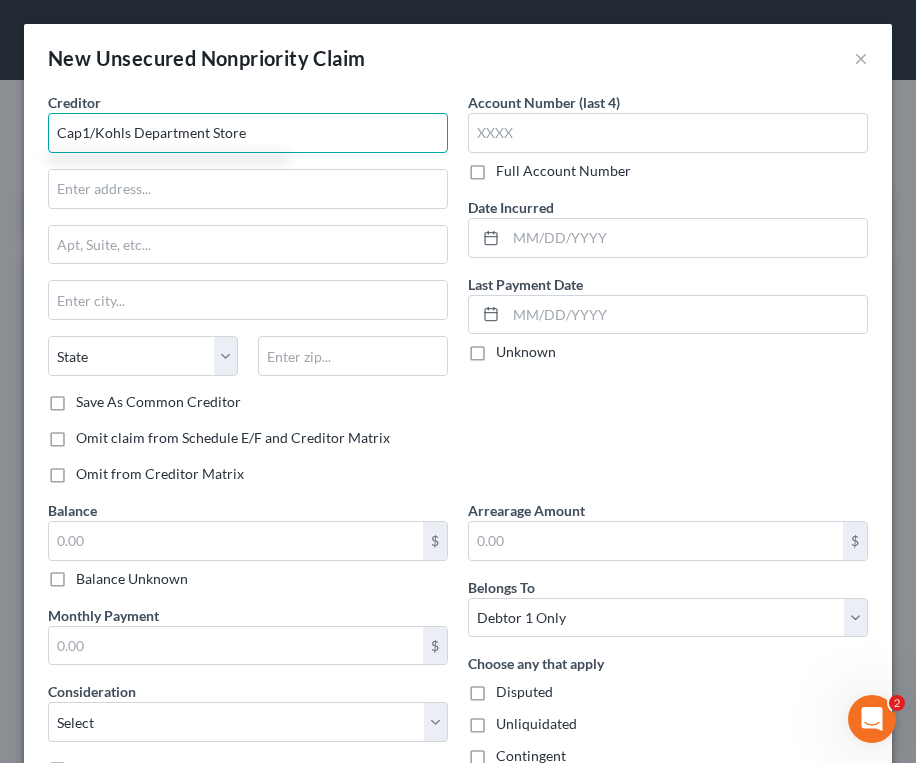 type on "Cap1/Kohls Department Store" 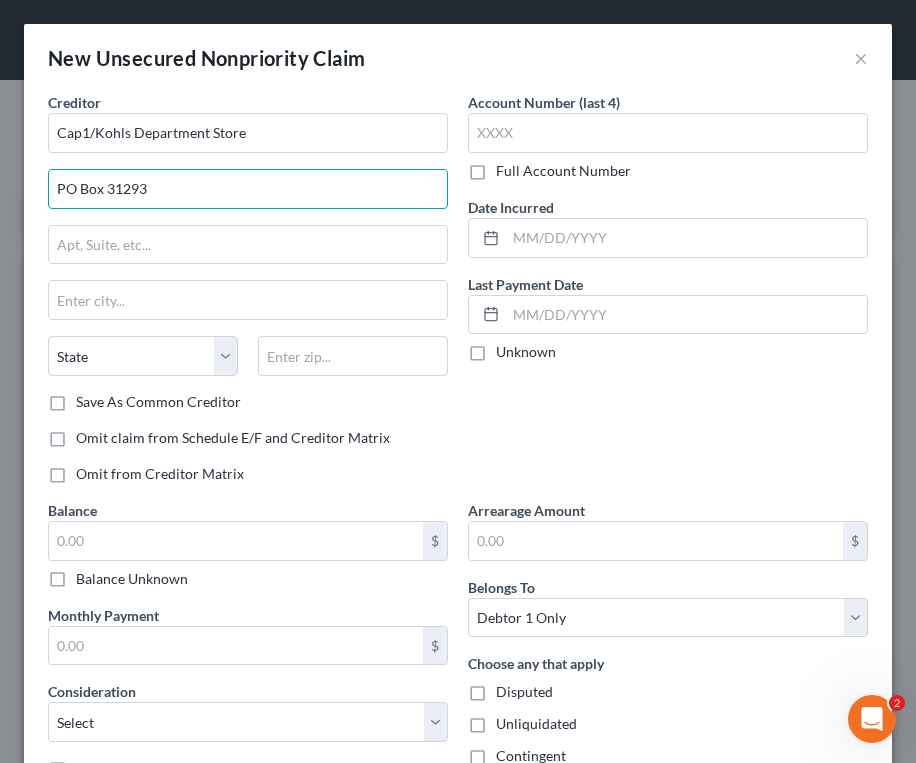 type on "PO Box 31293" 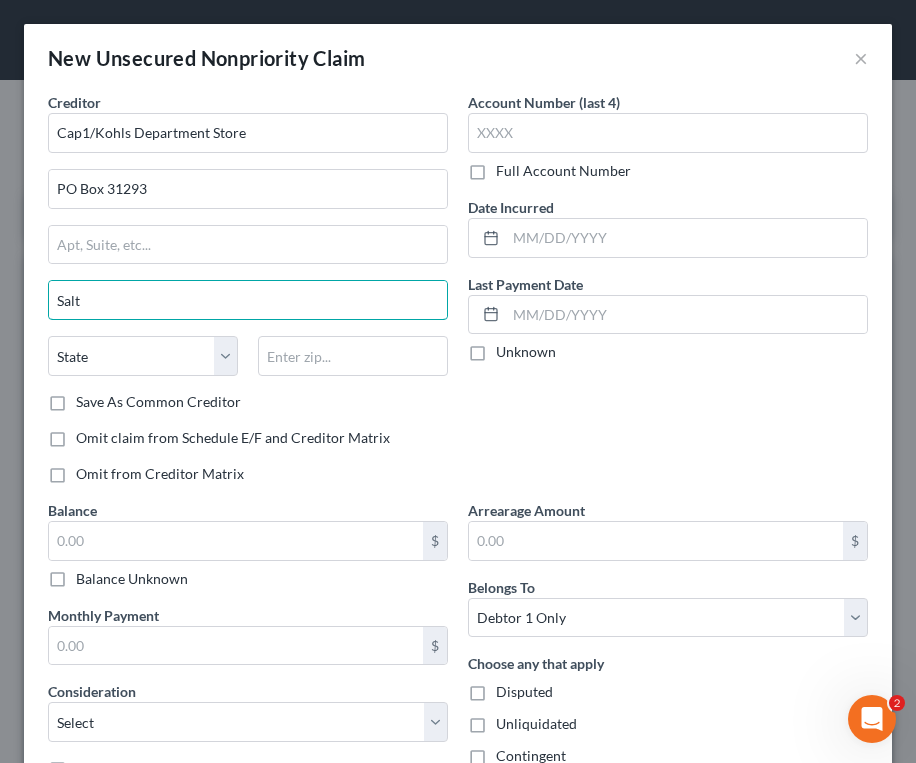 type on "[GEOGRAPHIC_DATA]" 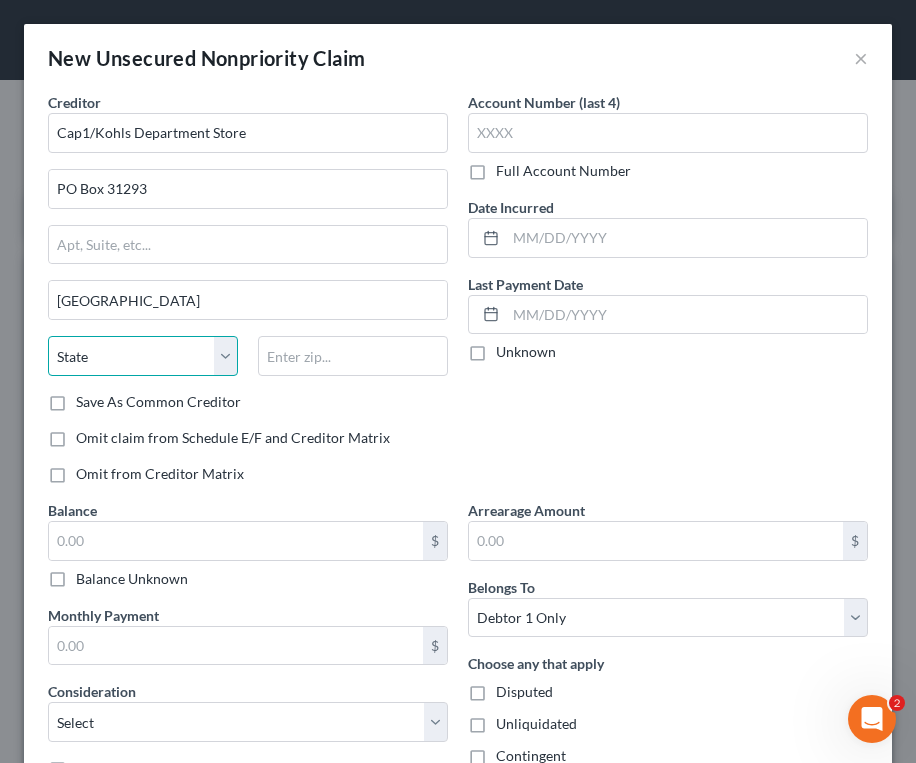 select on "46" 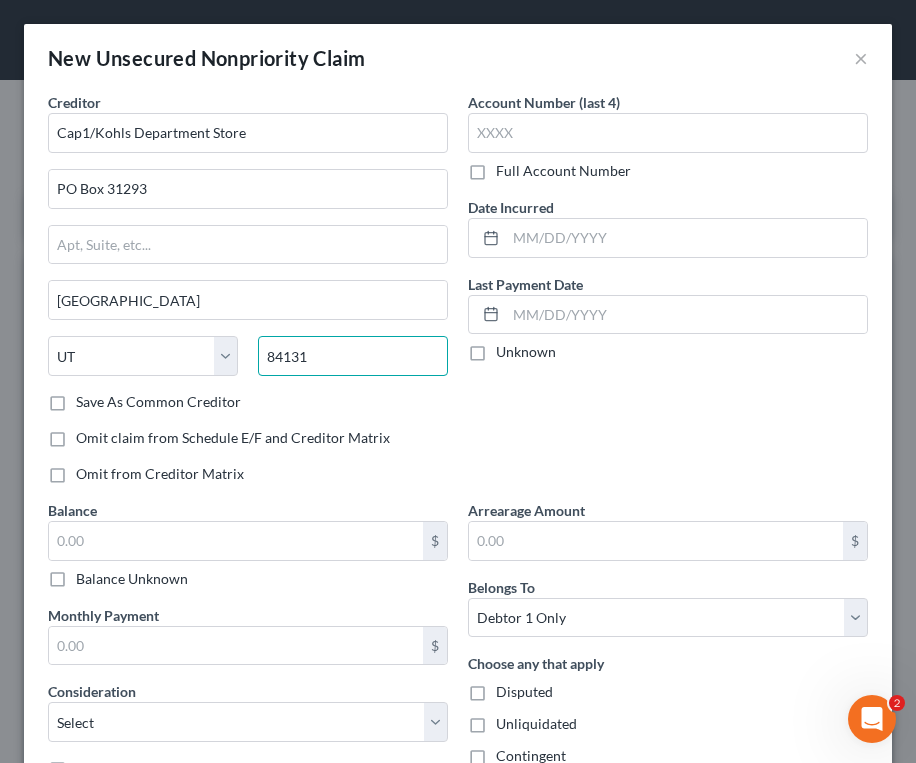 type on "84131" 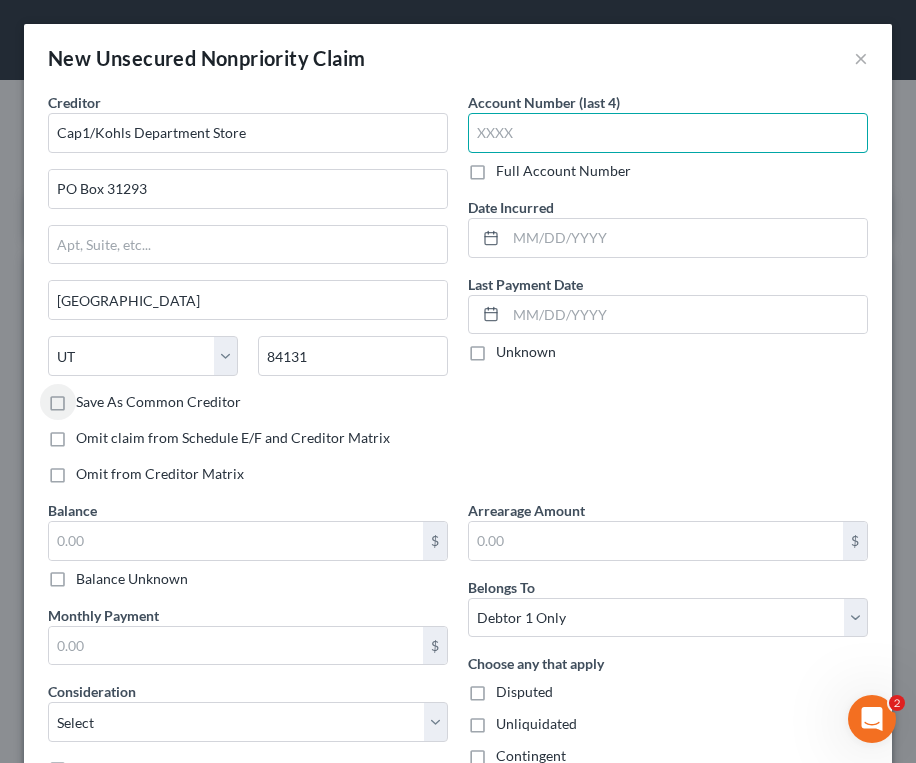 click at bounding box center (668, 133) 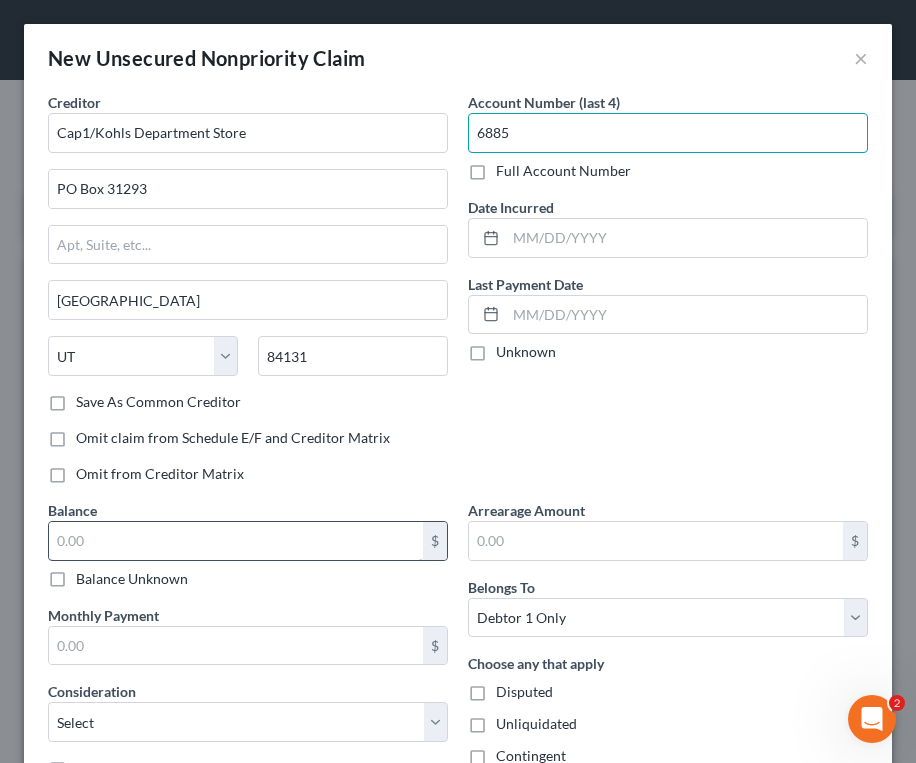 type on "6885" 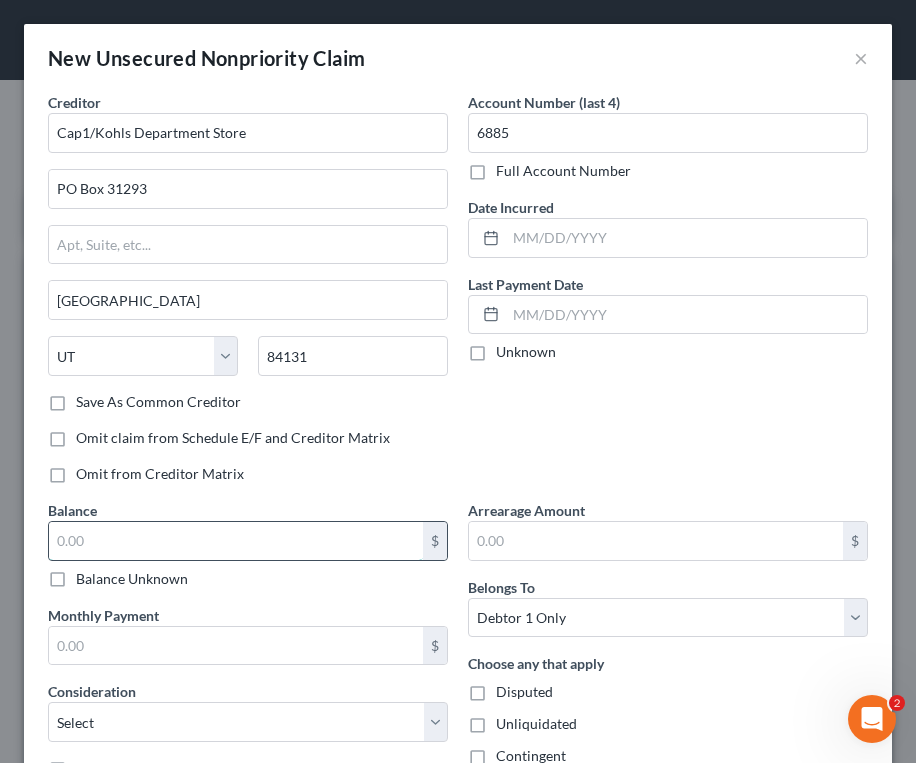 click at bounding box center [236, 541] 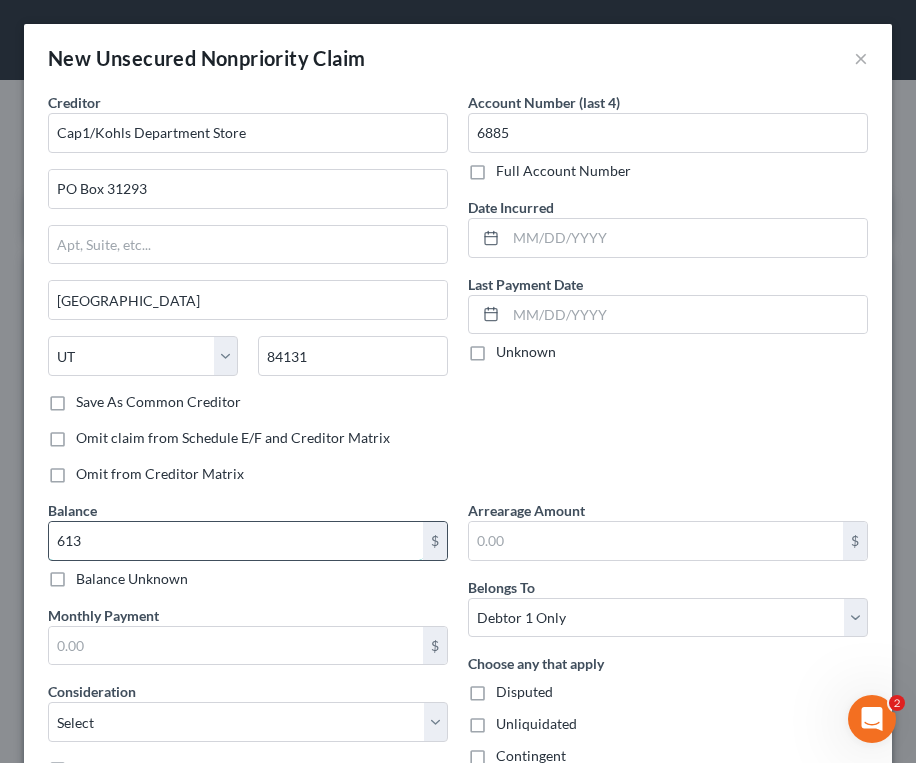 type on "613" 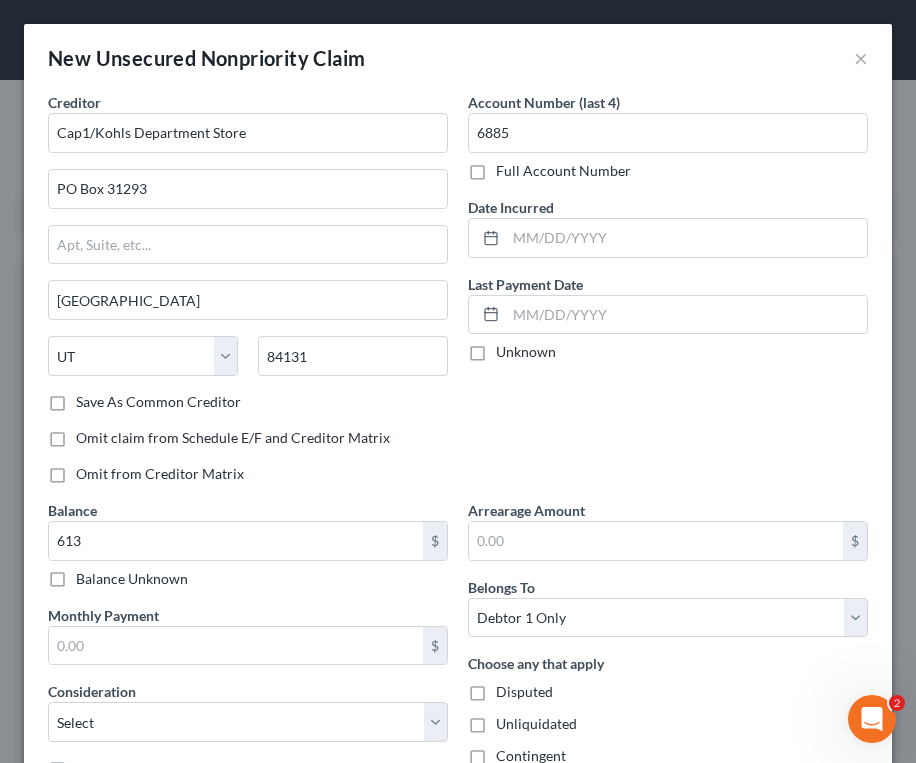 click on "Consideration" at bounding box center (92, 691) 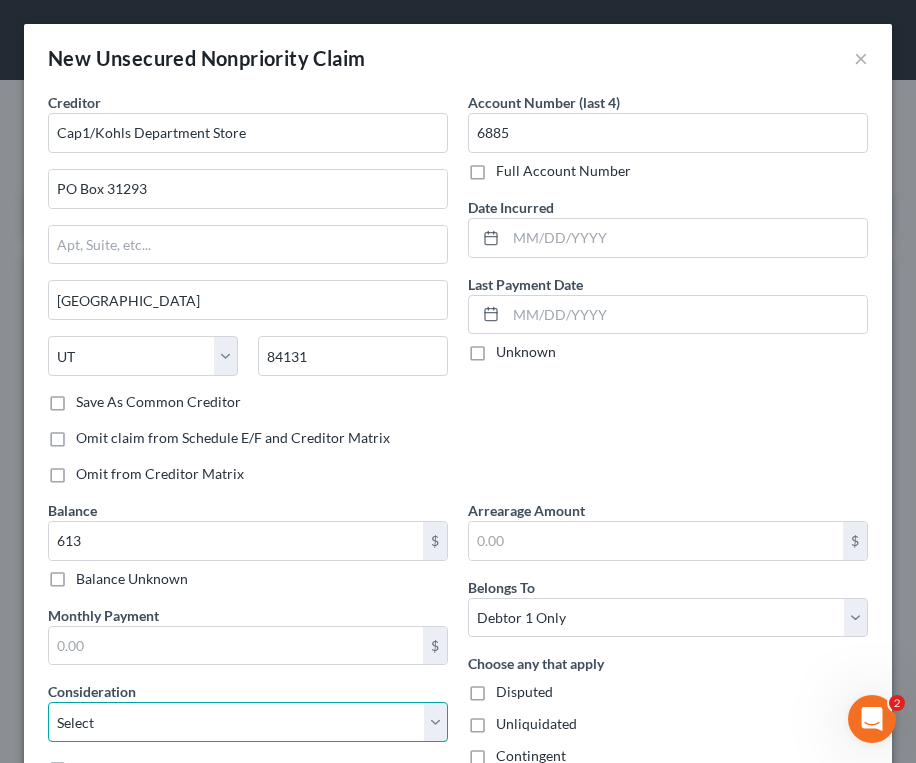 click on "Select Cable / Satellite Services Collection Agency Credit Card Debt Debt Counseling / Attorneys Deficiency Balance Domestic Support Obligations Home / Car Repairs Income Taxes Judgment Liens Medical Services Monies Loaned / Advanced Mortgage Obligation From Divorce Or Separation Obligation To Pensions Other Overdrawn Bank Account Promised To Help Pay Creditors Student Loans Suppliers And Vendors Telephone / Internet Services Utility Services" at bounding box center [248, 722] 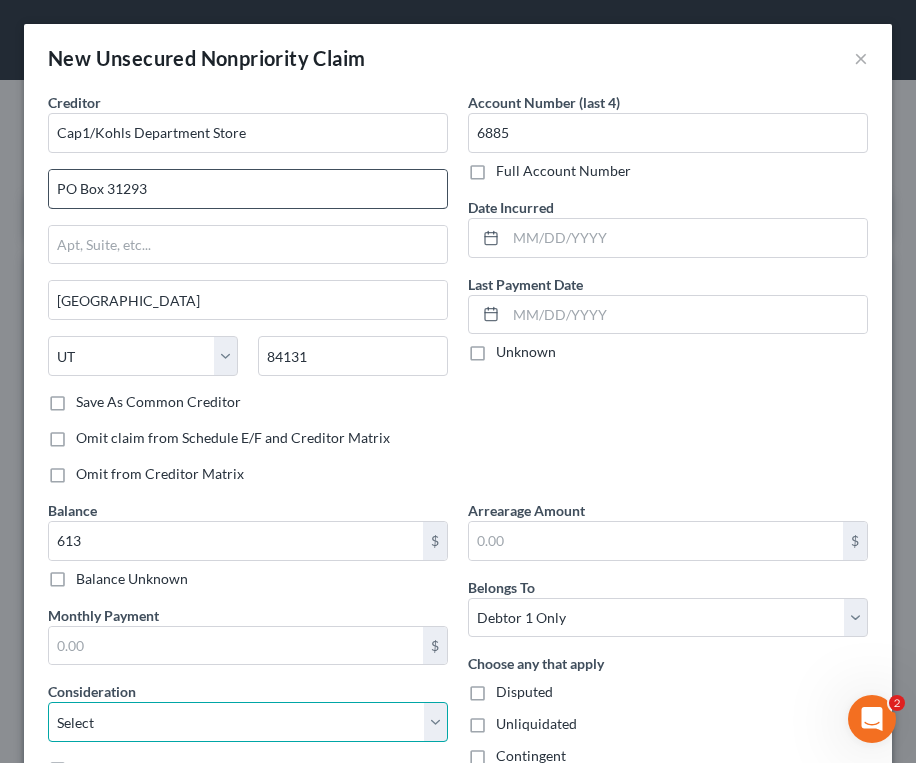 select on "2" 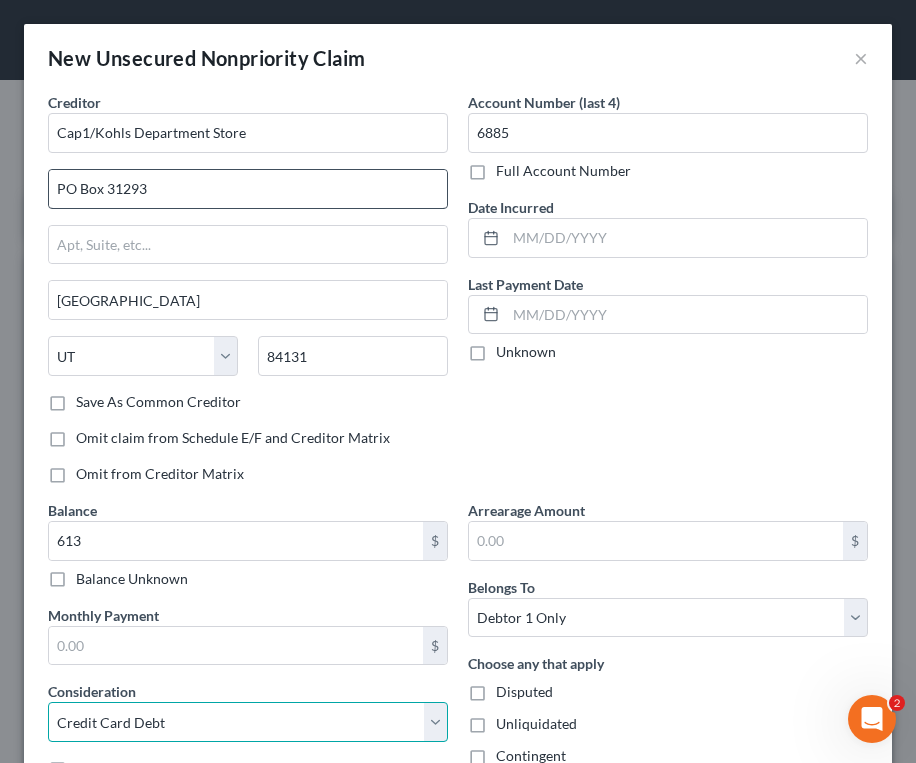 click on "Select Cable / Satellite Services Collection Agency Credit Card Debt Debt Counseling / Attorneys Deficiency Balance Domestic Support Obligations Home / Car Repairs Income Taxes Judgment Liens Medical Services Monies Loaned / Advanced Mortgage Obligation From Divorce Or Separation Obligation To Pensions Other Overdrawn Bank Account Promised To Help Pay Creditors Student Loans Suppliers And Vendors Telephone / Internet Services Utility Services" at bounding box center [248, 722] 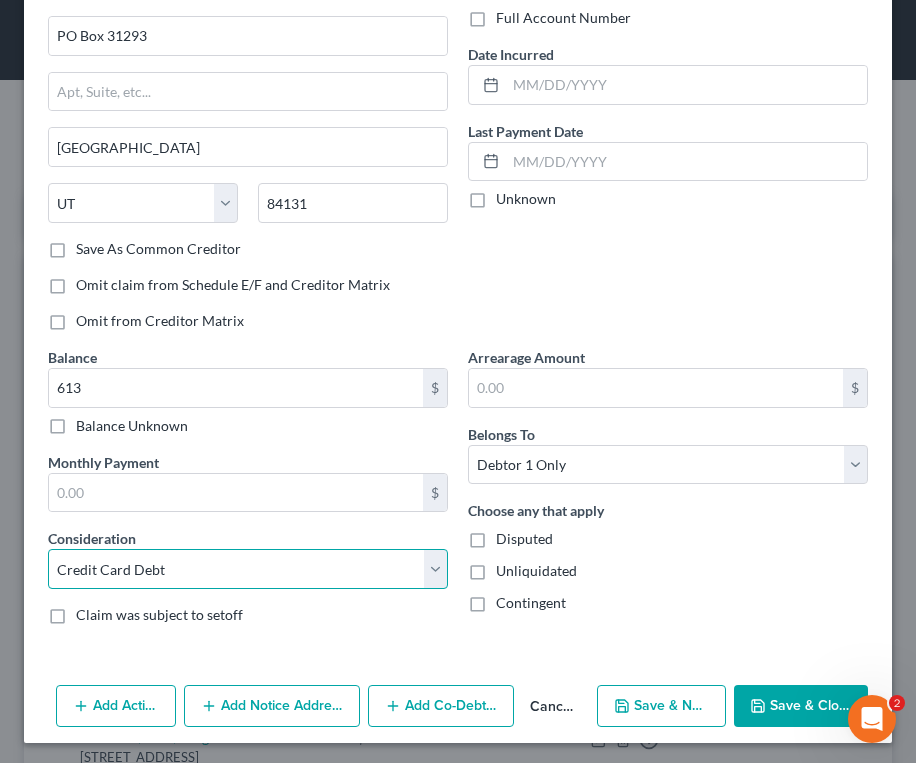 scroll, scrollTop: 157, scrollLeft: 0, axis: vertical 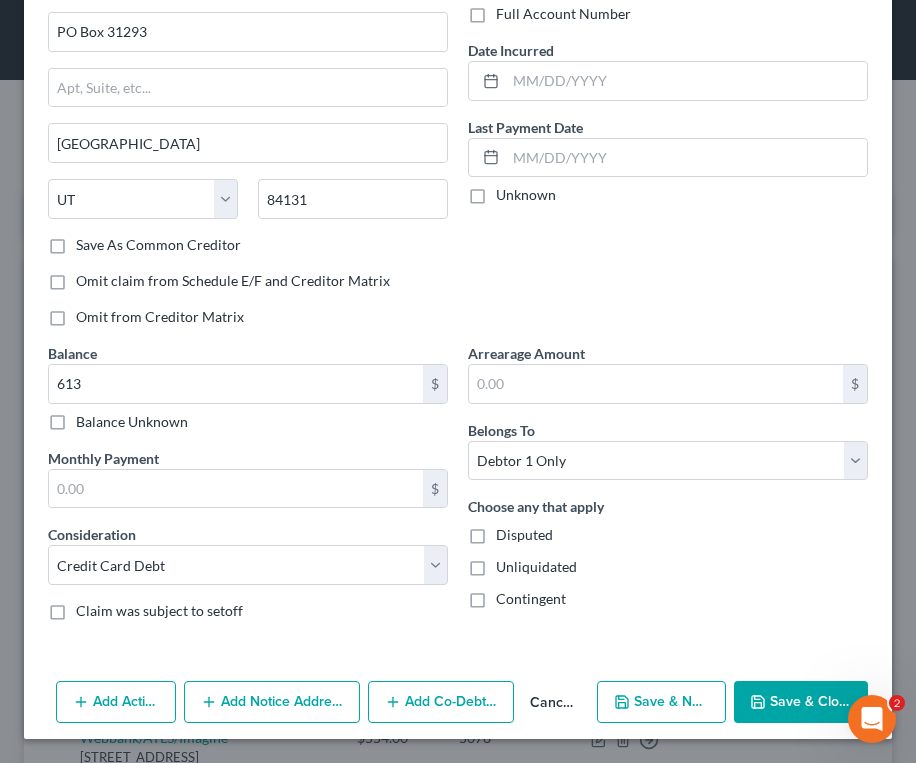 click on "Save & New" at bounding box center [661, 702] 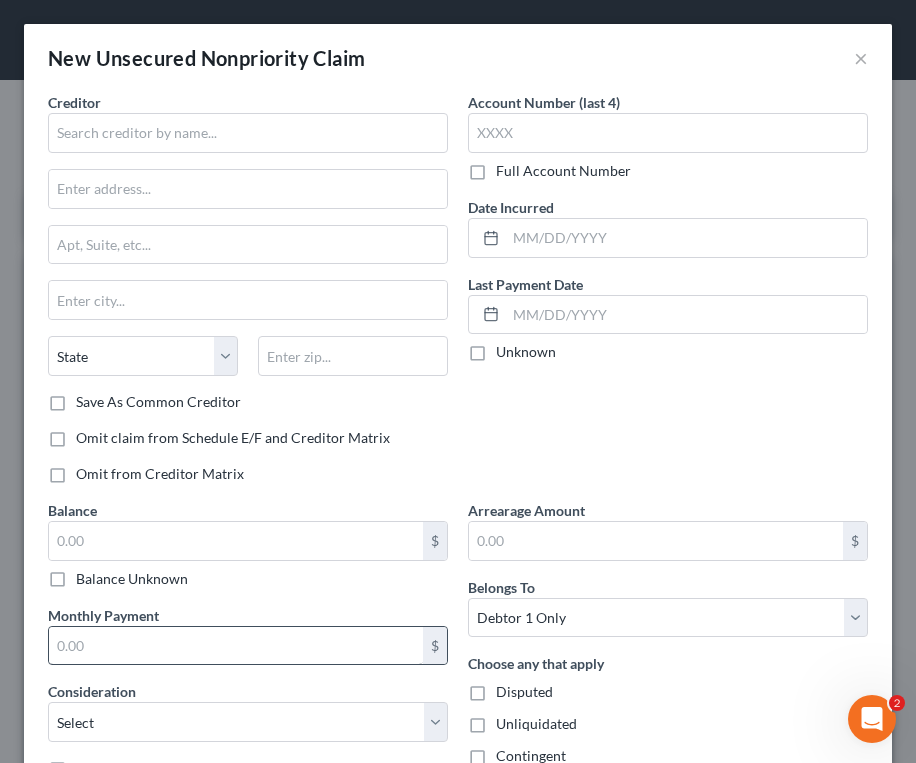 type on "613.00" 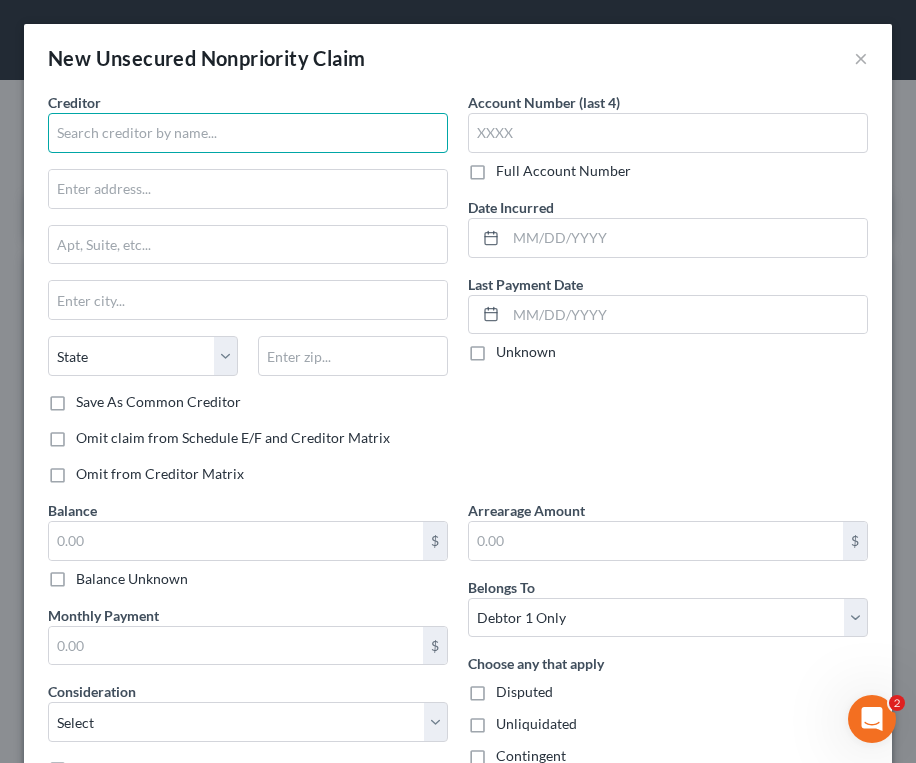 click at bounding box center [248, 133] 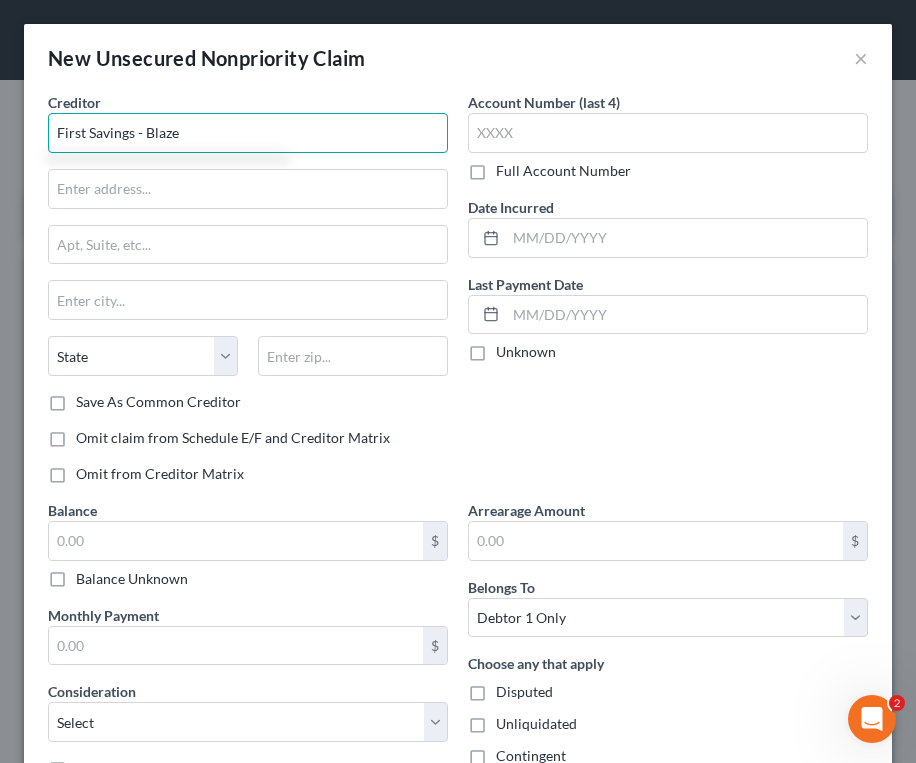 type on "First Savings - Blaze" 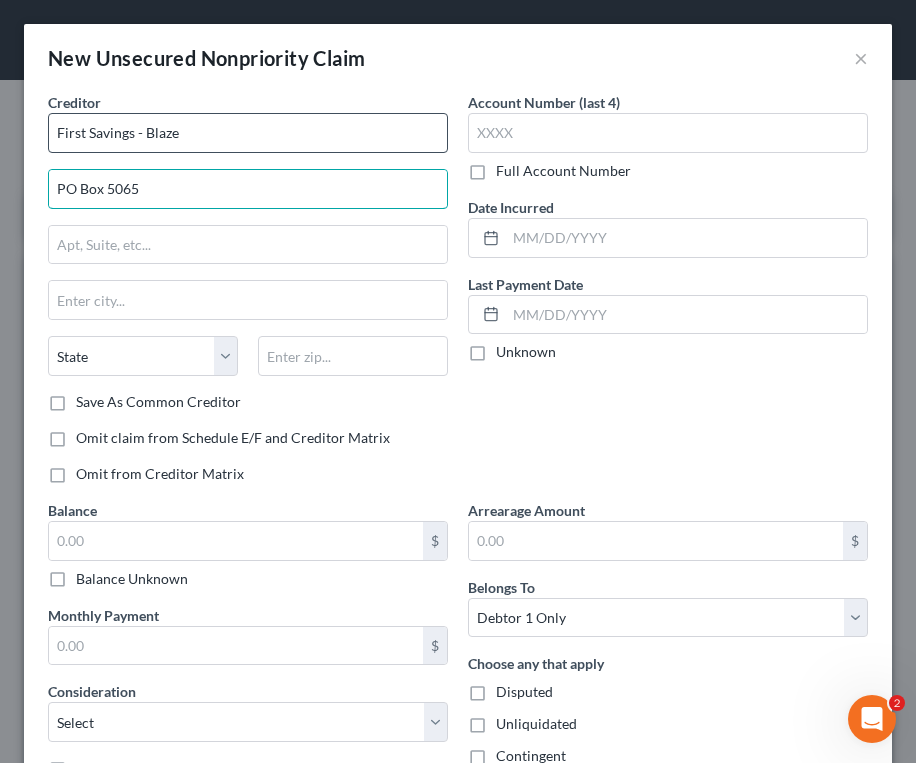 type on "PO Box 5065" 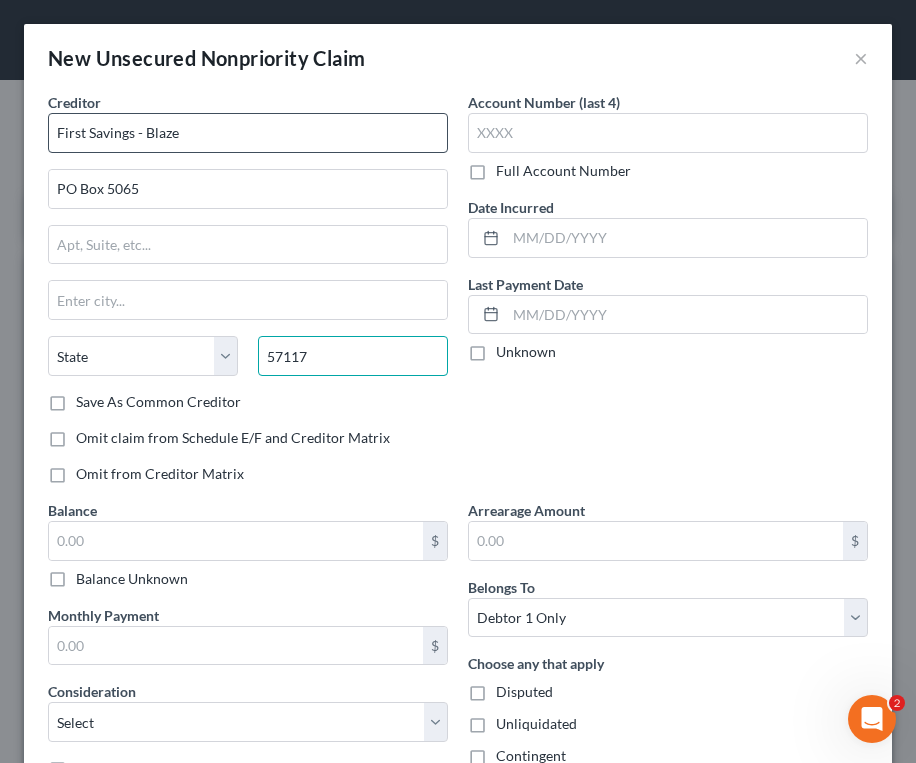 type on "57117" 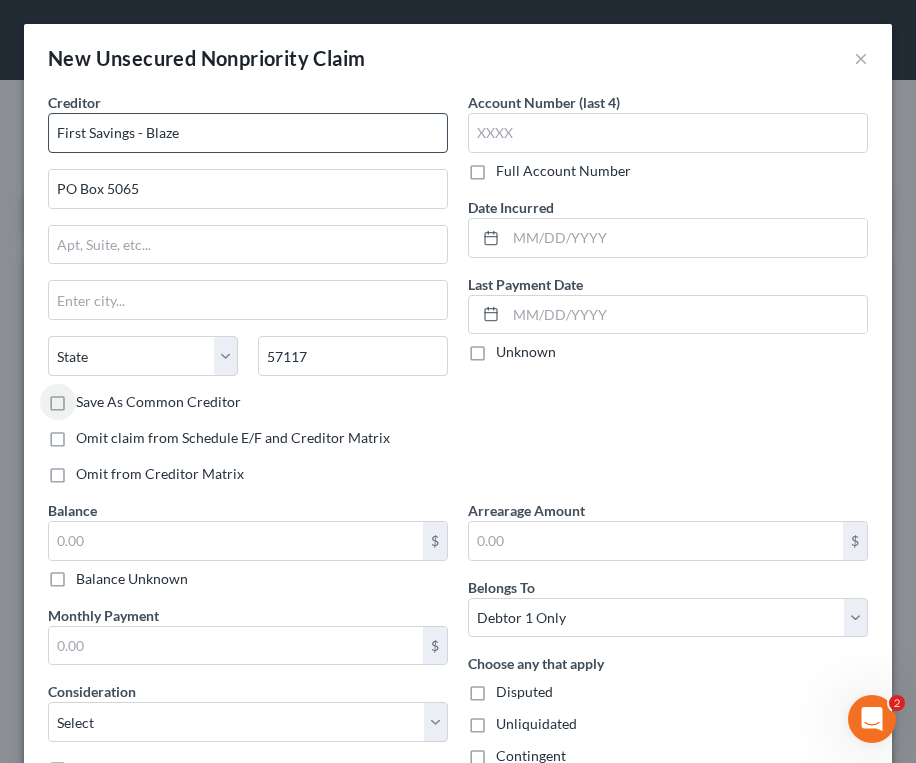 type on "[GEOGRAPHIC_DATA]" 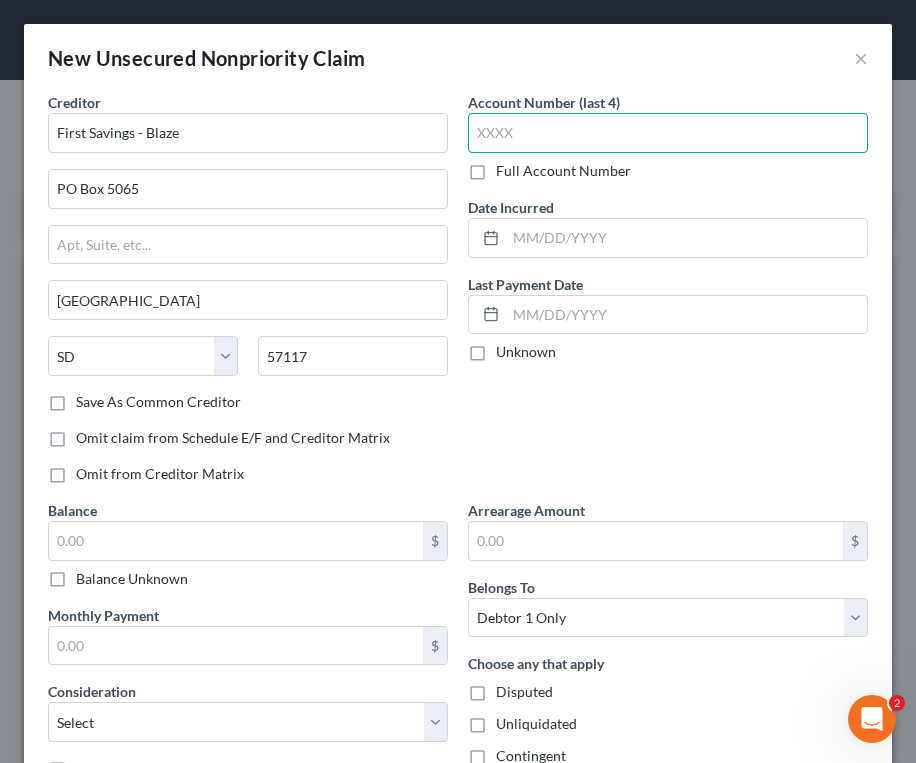 click at bounding box center [668, 133] 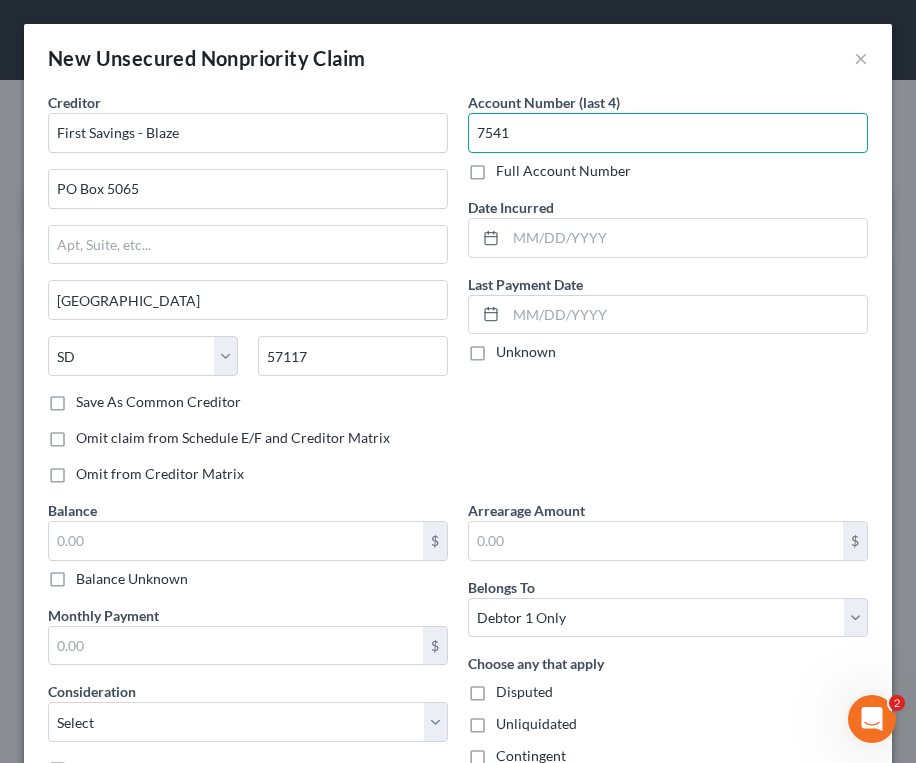 type on "7541" 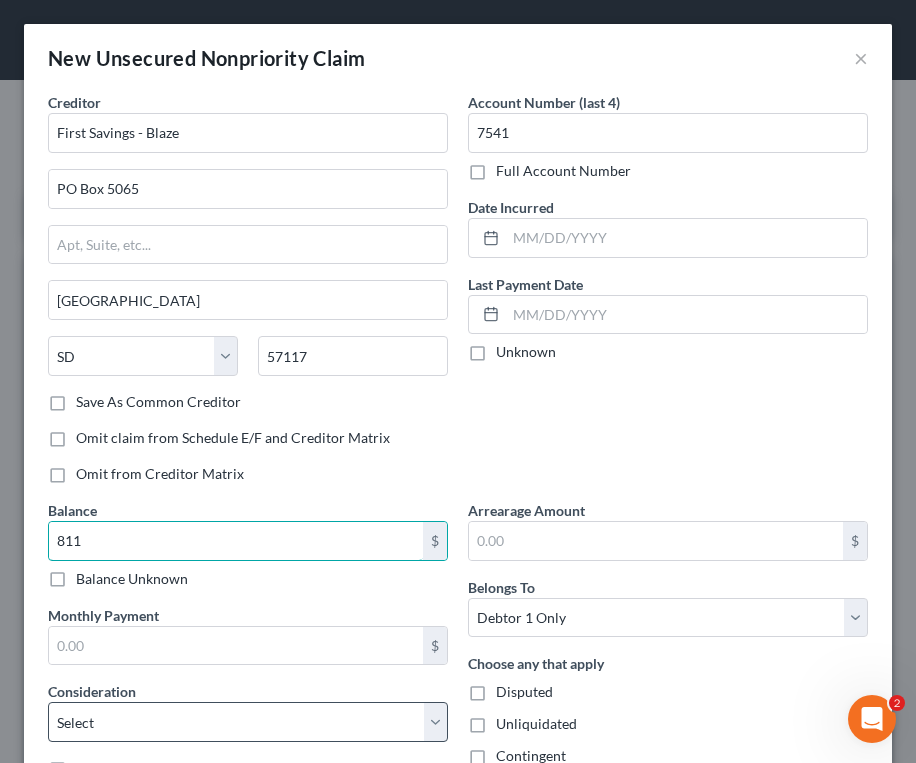 type on "811" 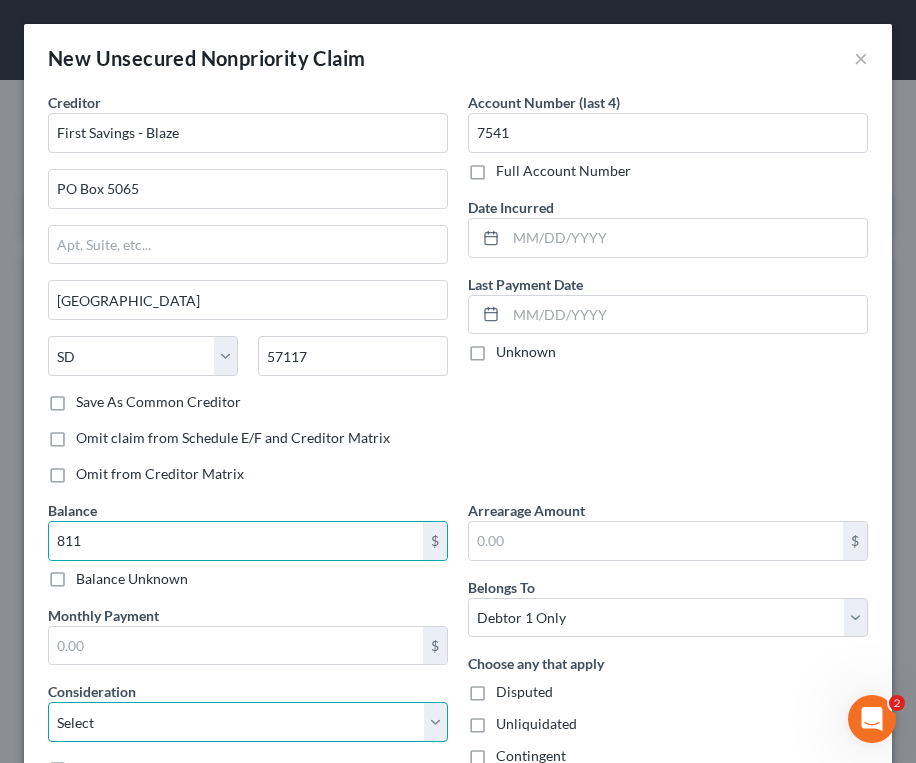 click on "Select Cable / Satellite Services Collection Agency Credit Card Debt Debt Counseling / Attorneys Deficiency Balance Domestic Support Obligations Home / Car Repairs Income Taxes Judgment Liens Medical Services Monies Loaned / Advanced Mortgage Obligation From Divorce Or Separation Obligation To Pensions Other Overdrawn Bank Account Promised To Help Pay Creditors Student Loans Suppliers And Vendors Telephone / Internet Services Utility Services" at bounding box center (248, 722) 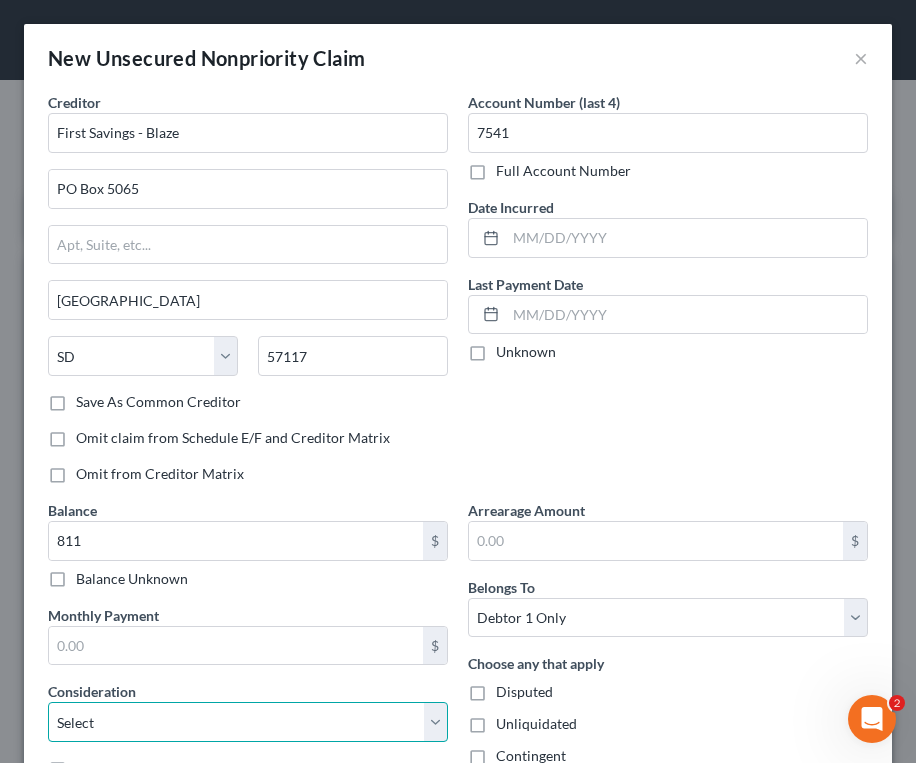 select on "2" 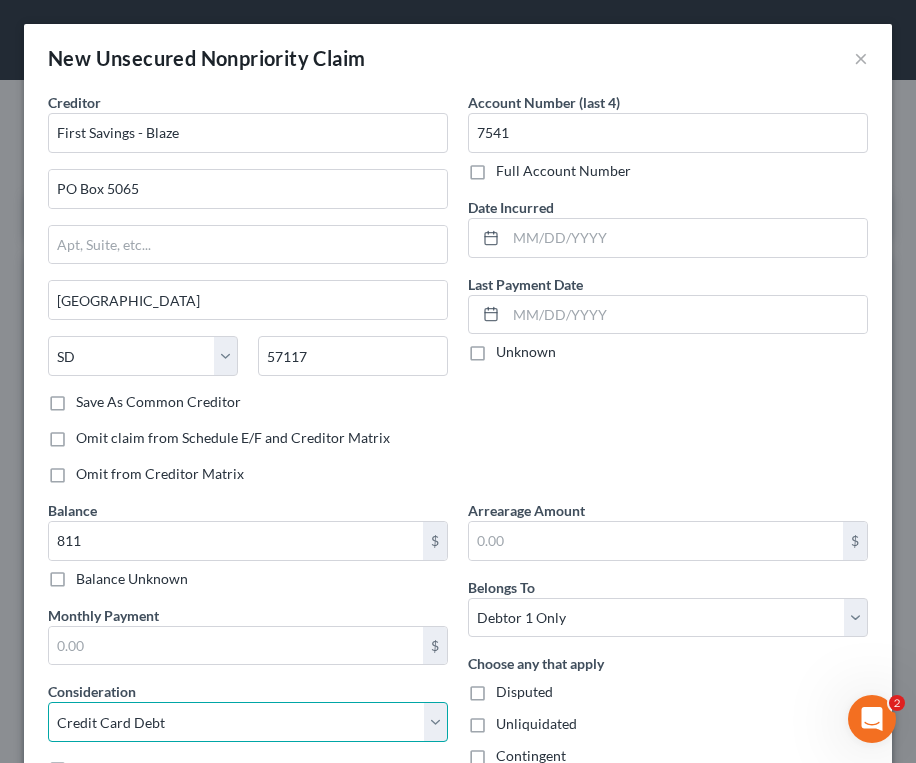 click on "Select Cable / Satellite Services Collection Agency Credit Card Debt Debt Counseling / Attorneys Deficiency Balance Domestic Support Obligations Home / Car Repairs Income Taxes Judgment Liens Medical Services Monies Loaned / Advanced Mortgage Obligation From Divorce Or Separation Obligation To Pensions Other Overdrawn Bank Account Promised To Help Pay Creditors Student Loans Suppliers And Vendors Telephone / Internet Services Utility Services" at bounding box center (248, 722) 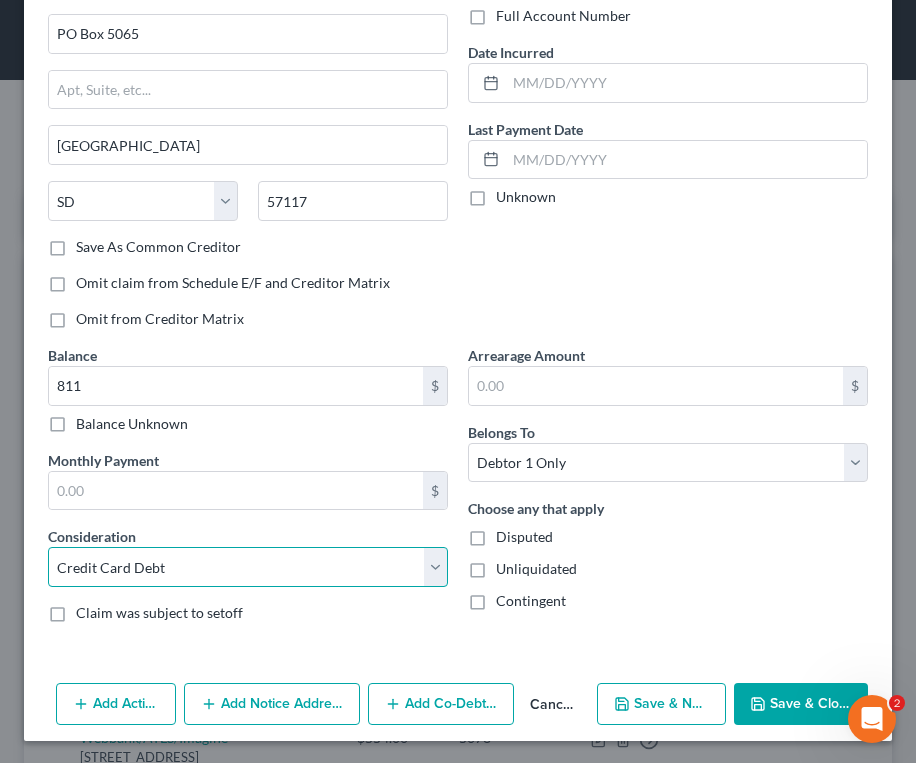 scroll, scrollTop: 157, scrollLeft: 0, axis: vertical 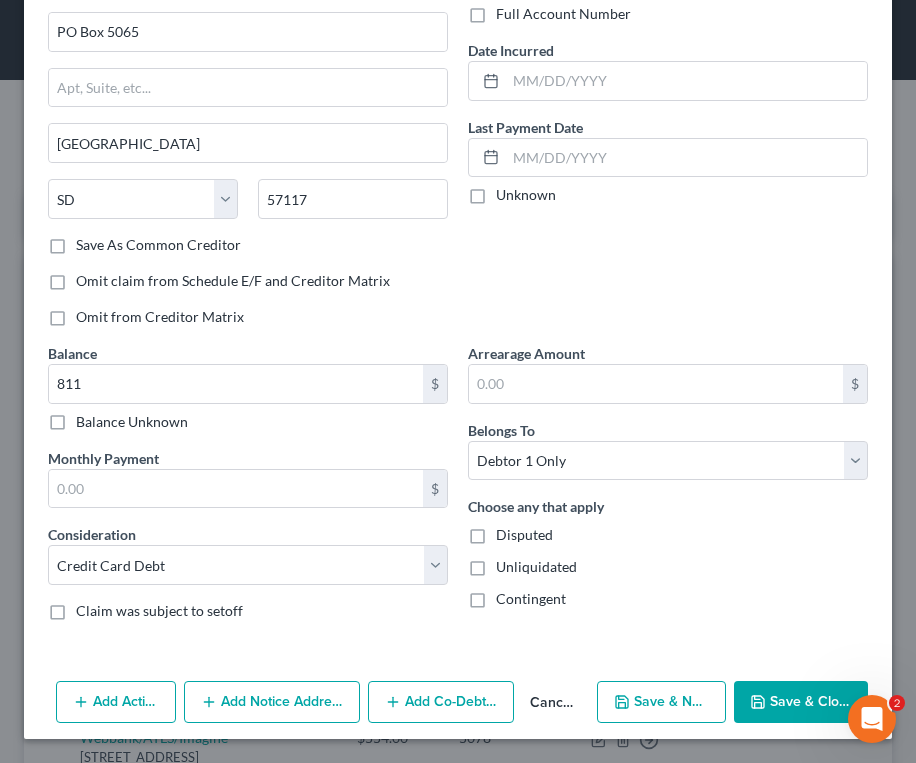 click 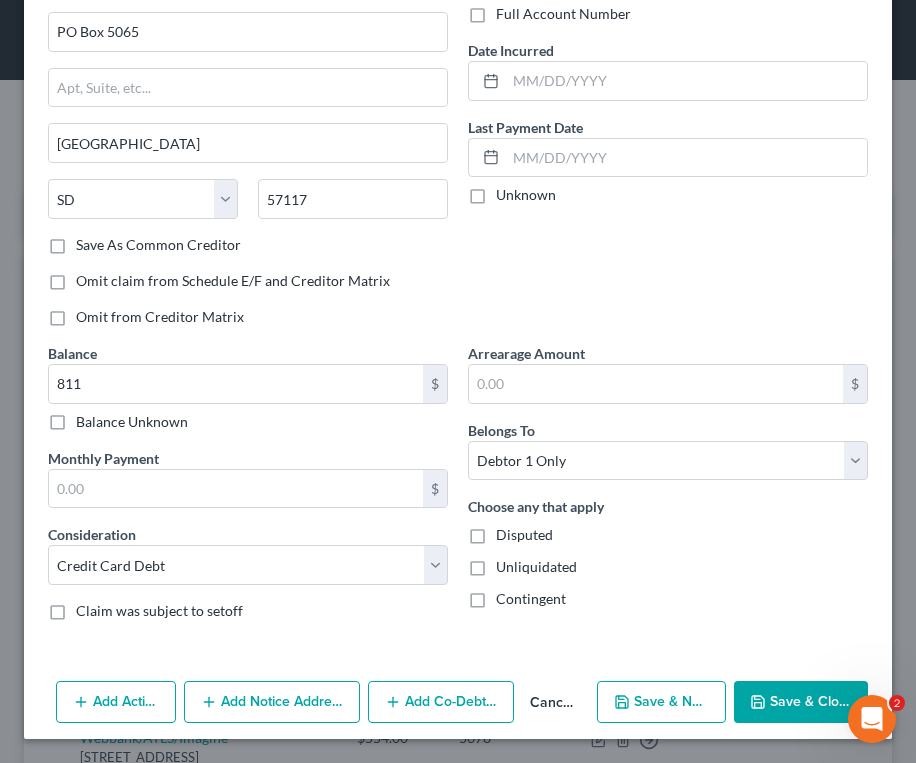 type on "0.00" 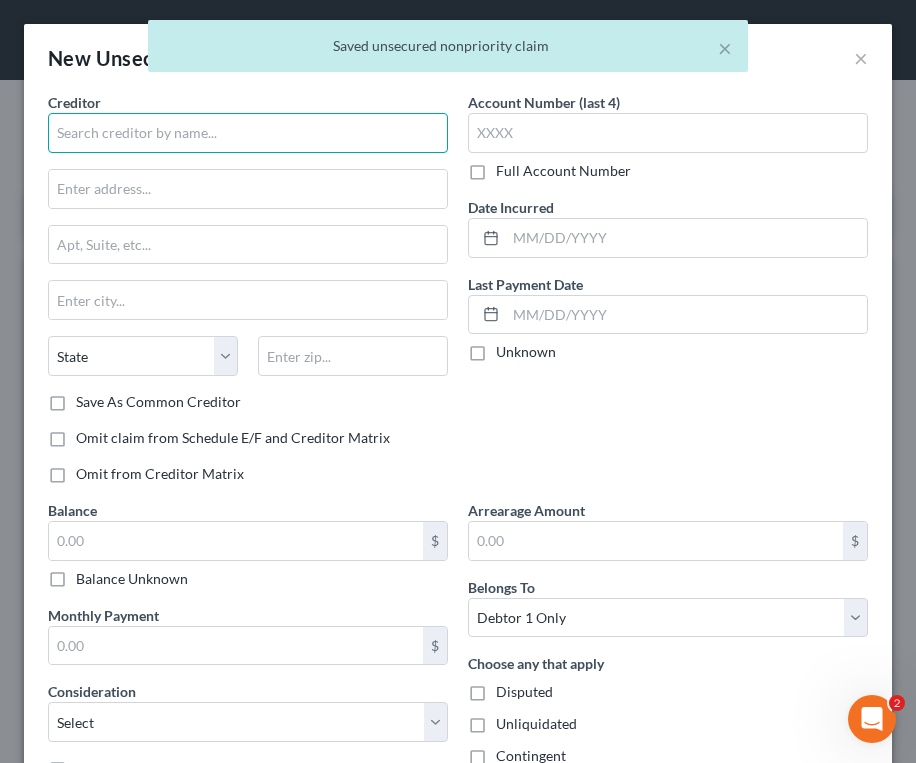 click at bounding box center [248, 133] 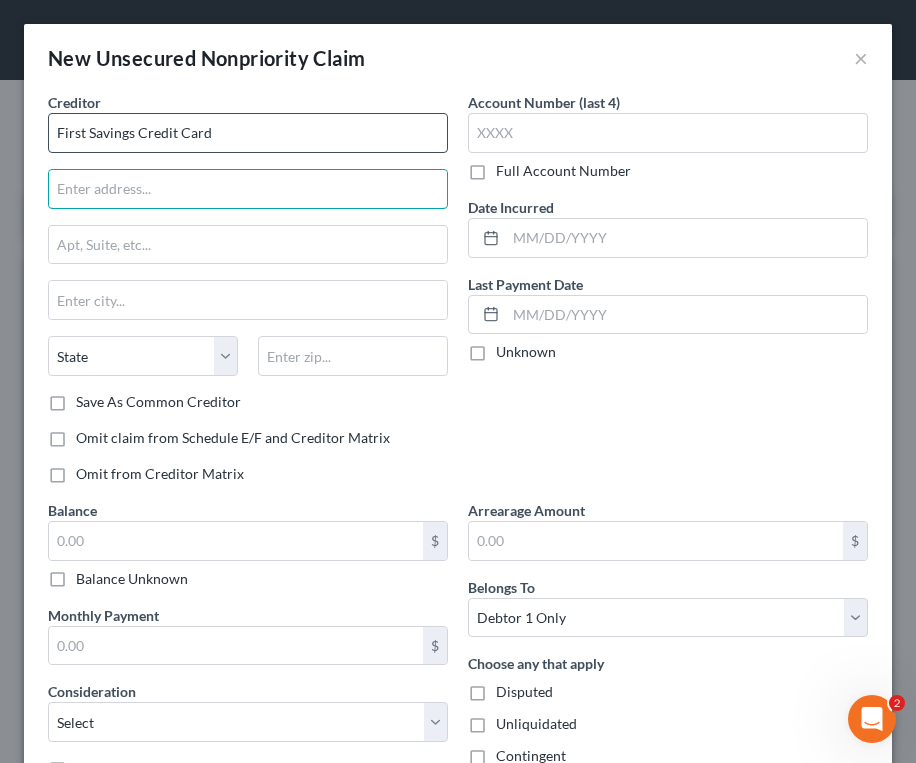 type on "First Savings Credit Card" 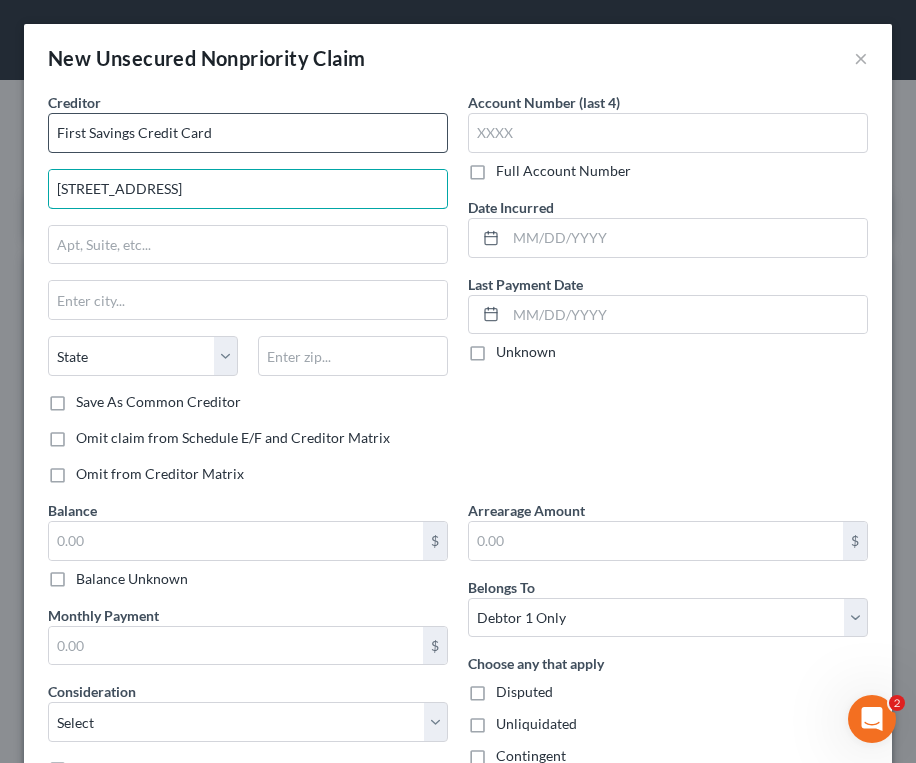 type on "[STREET_ADDRESS]" 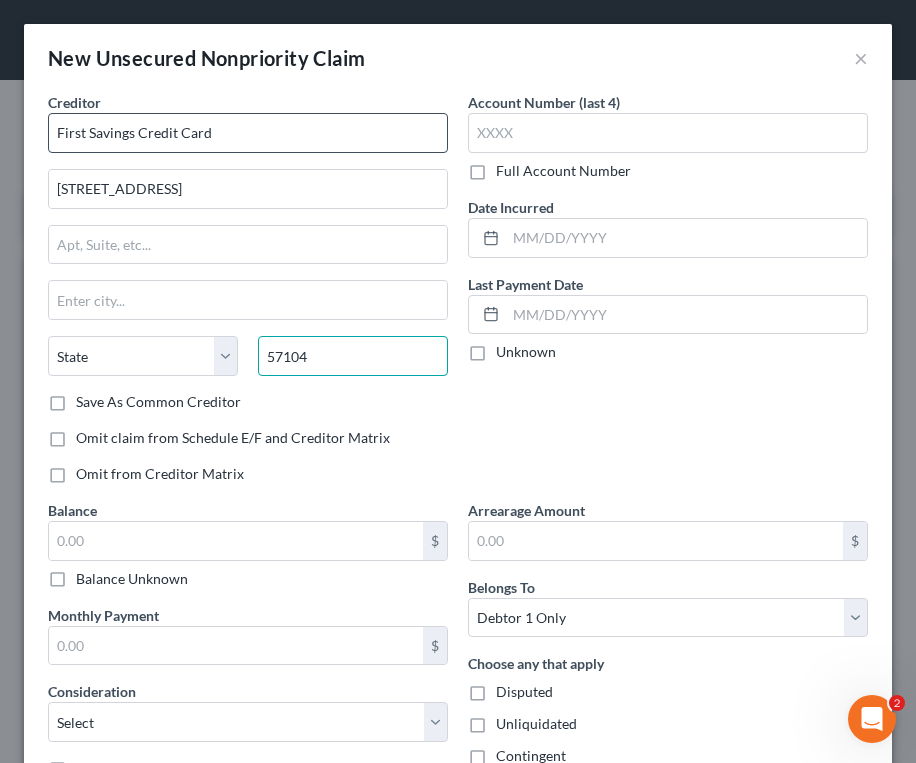 type on "57104" 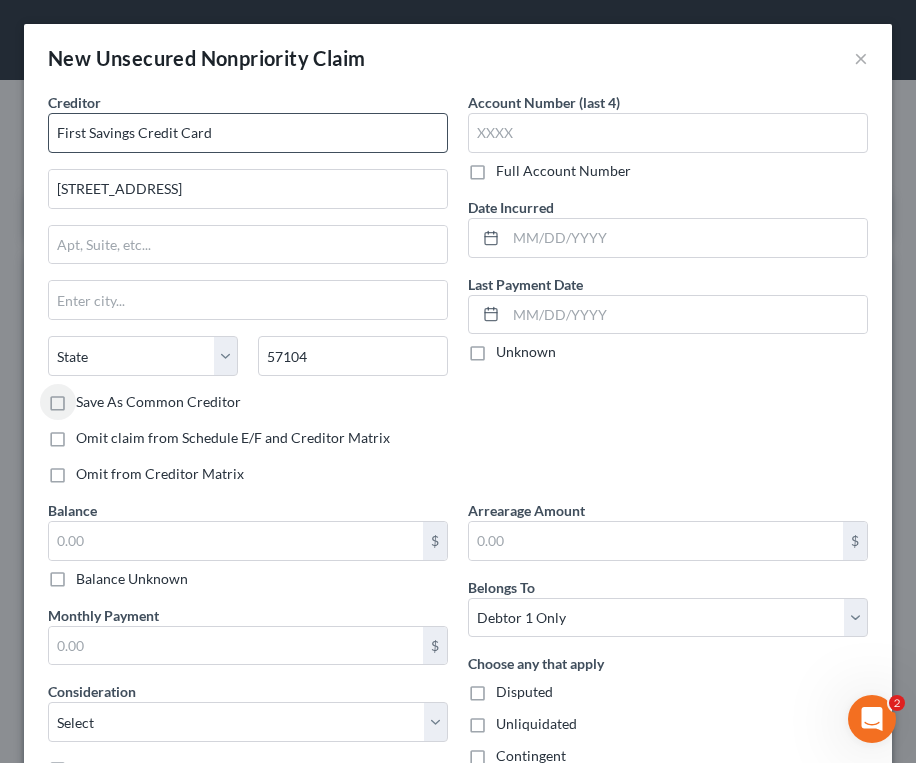 type on "[GEOGRAPHIC_DATA]" 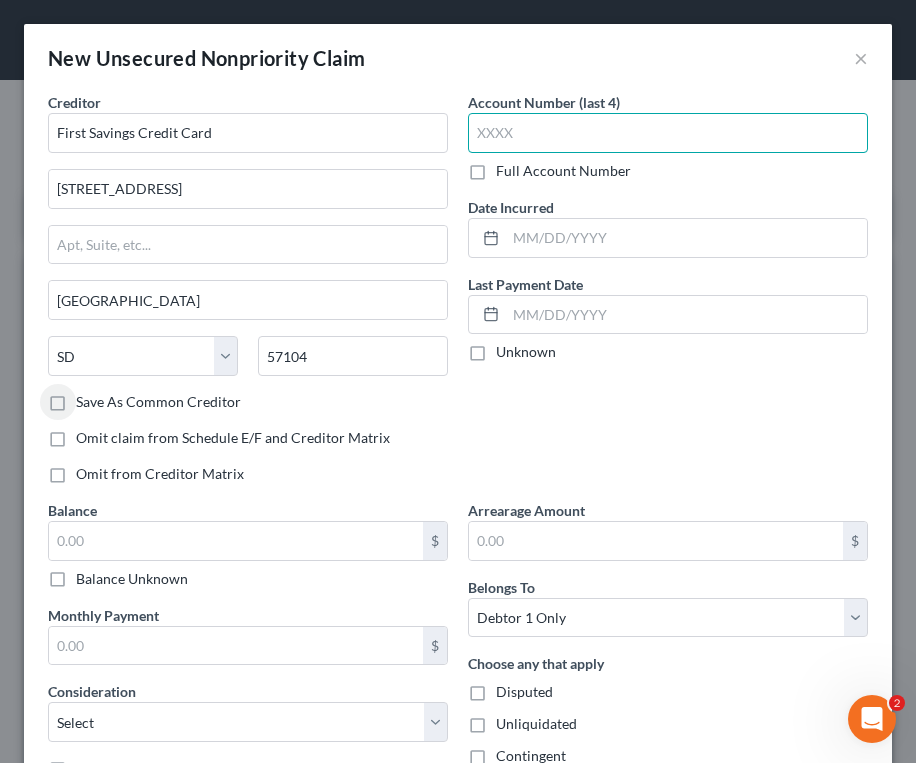 click at bounding box center (668, 133) 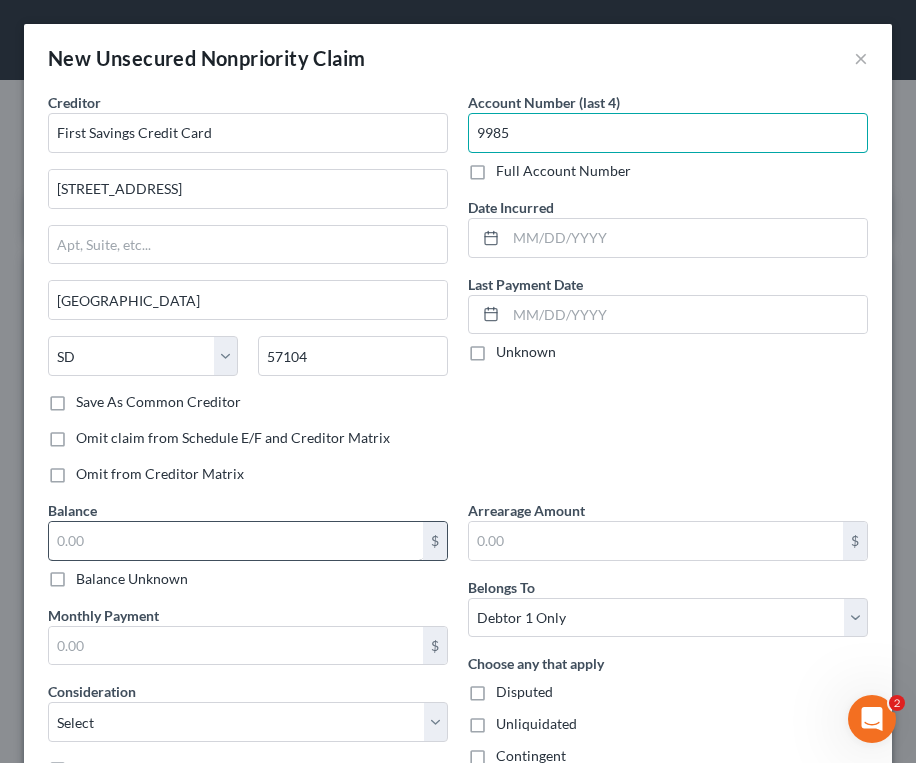type on "9985" 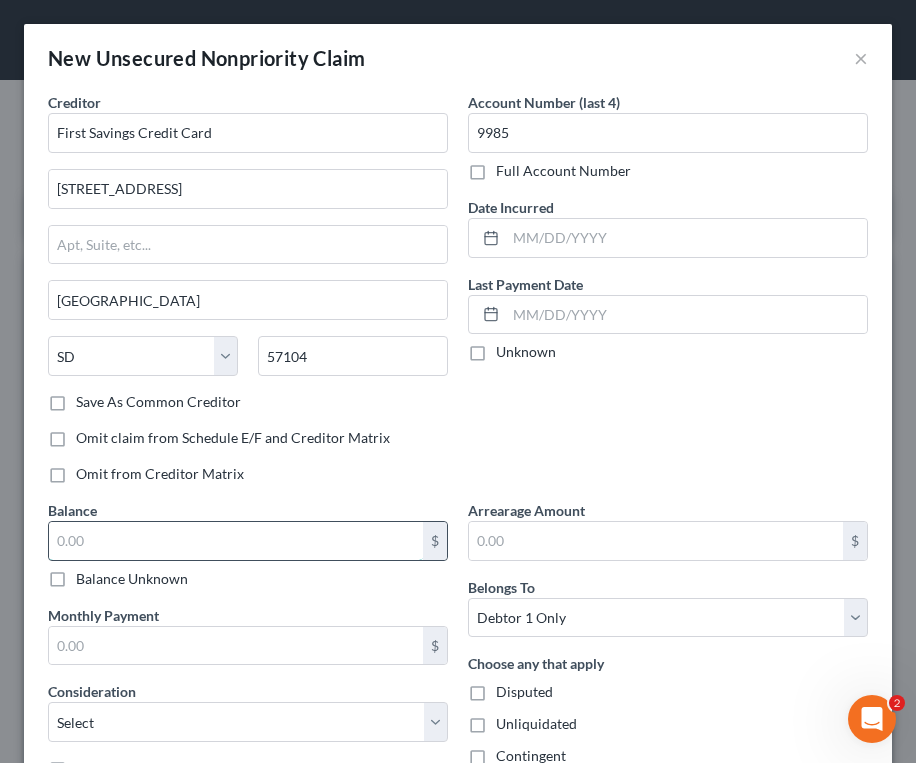 click at bounding box center (236, 541) 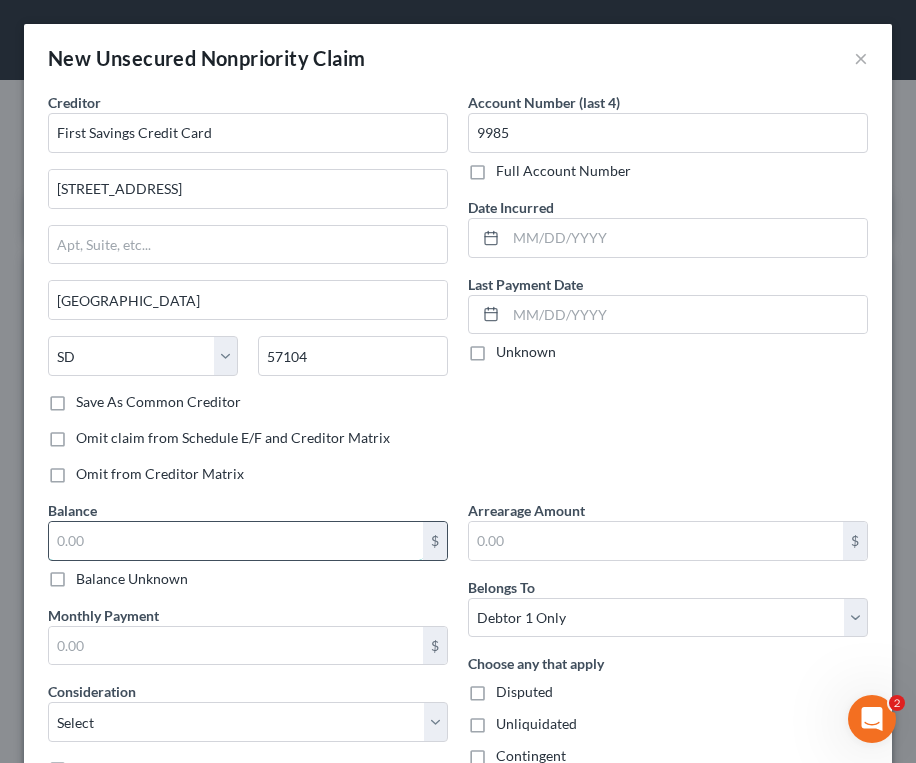 click at bounding box center [236, 541] 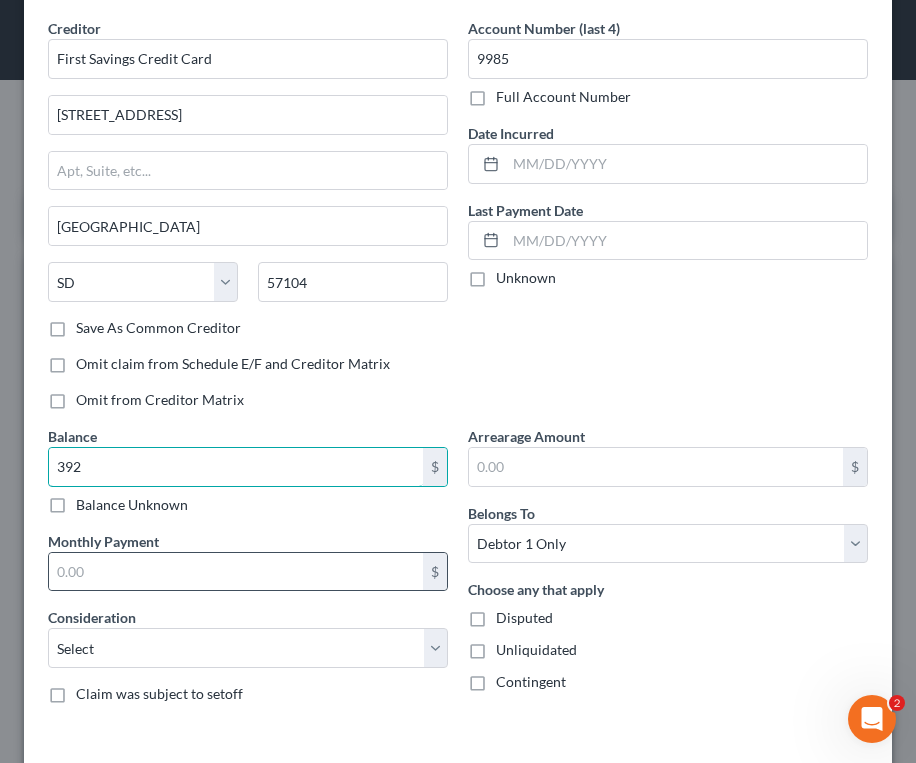 scroll, scrollTop: 157, scrollLeft: 0, axis: vertical 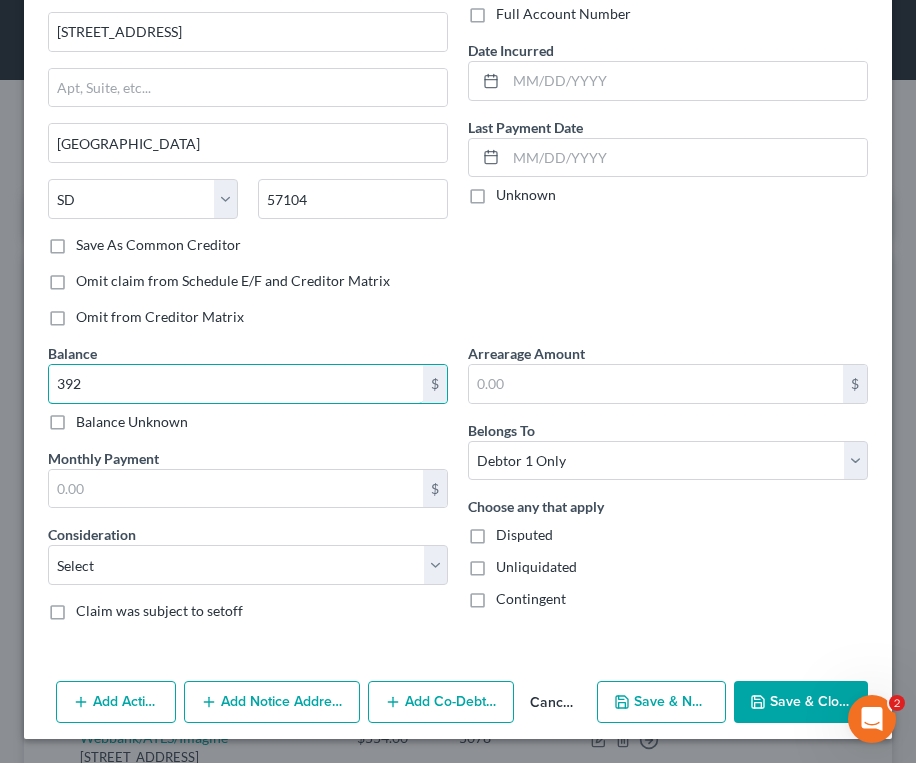 type on "392" 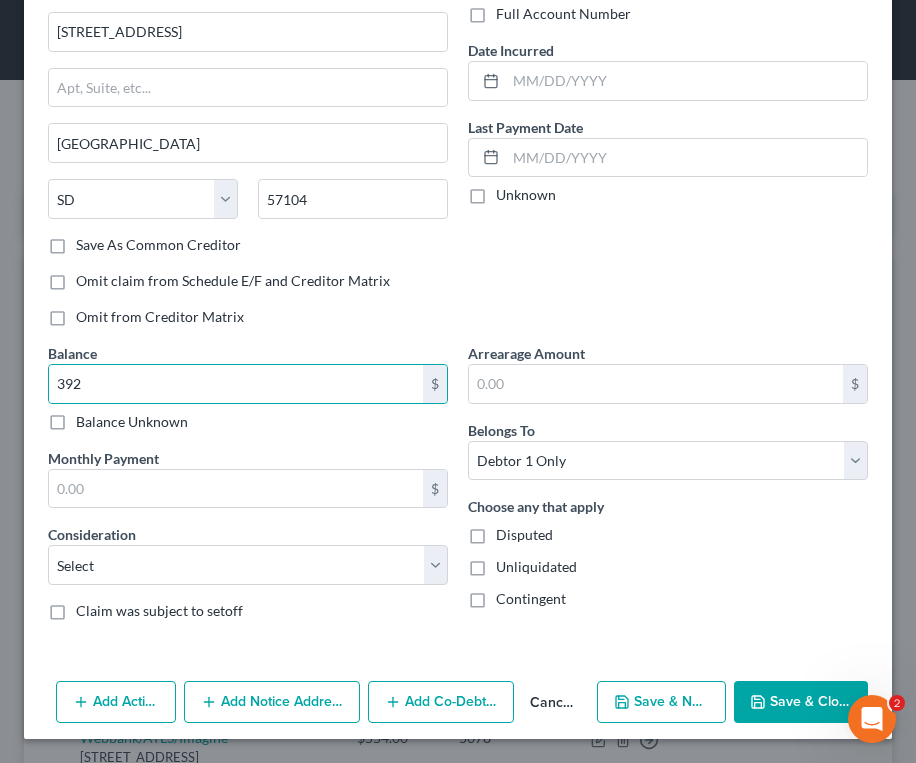 click on "Save & New" at bounding box center [661, 702] 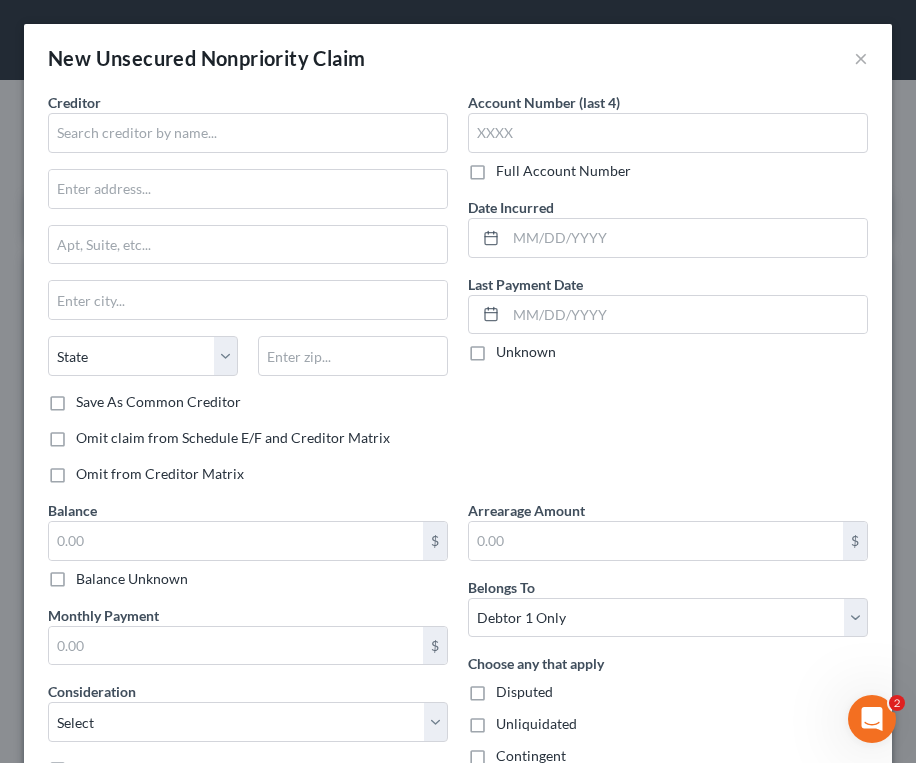 type on "392.00" 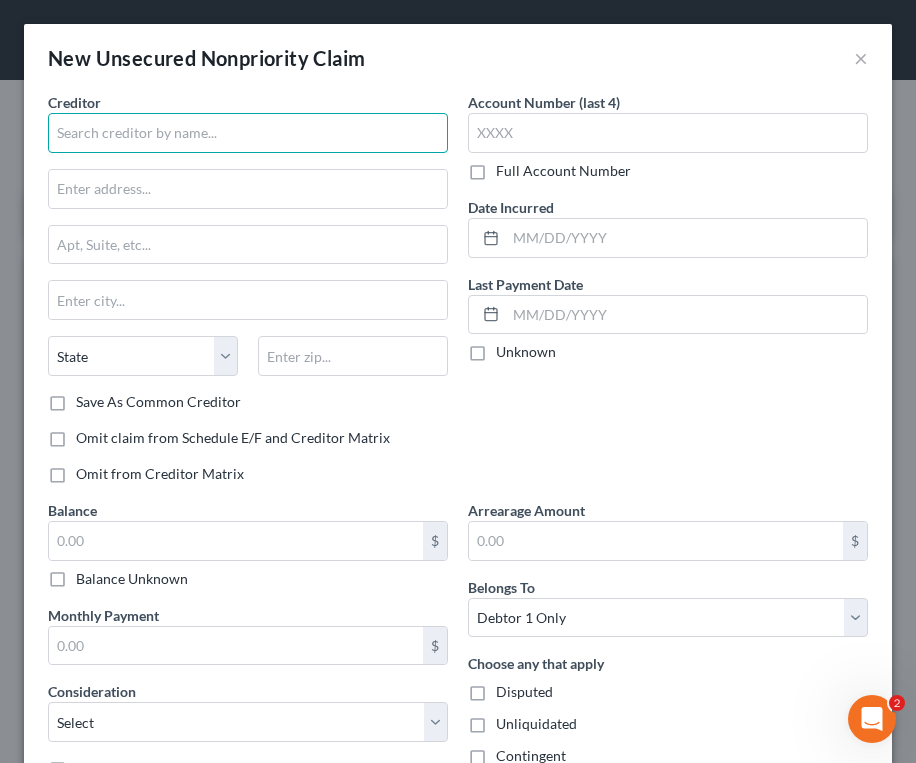 click at bounding box center (248, 133) 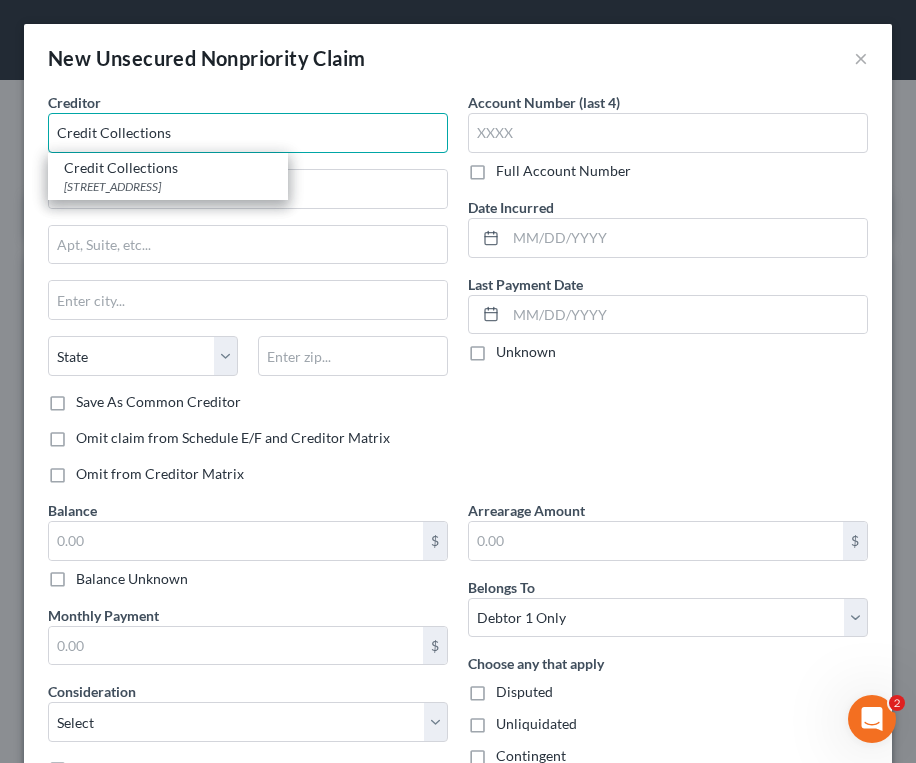 type on "Credit Collections" 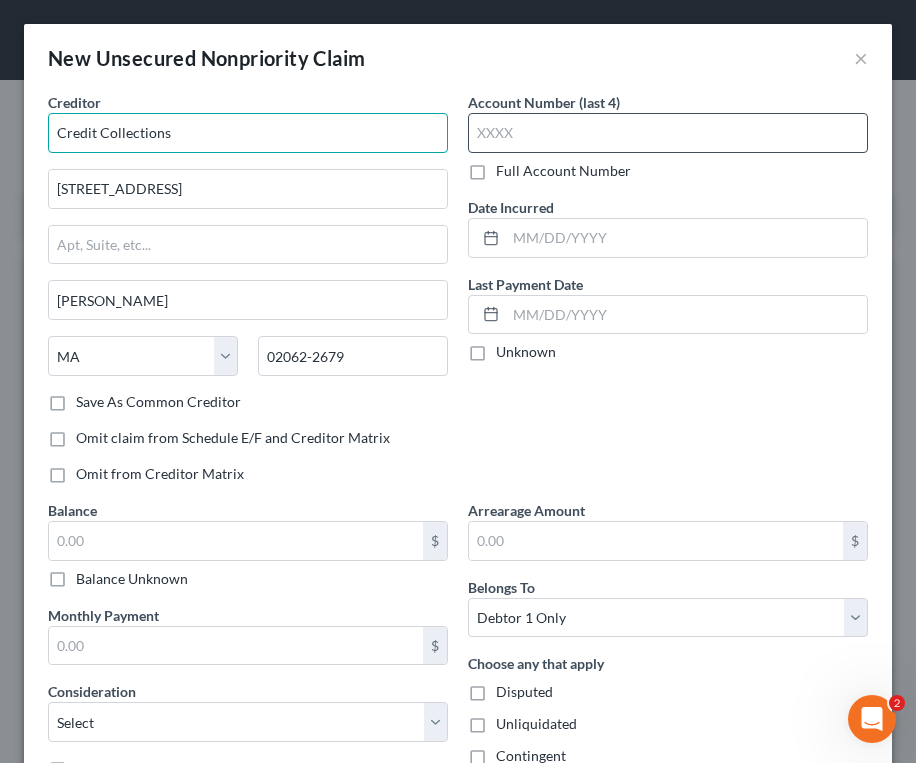 type on "Credit Collections" 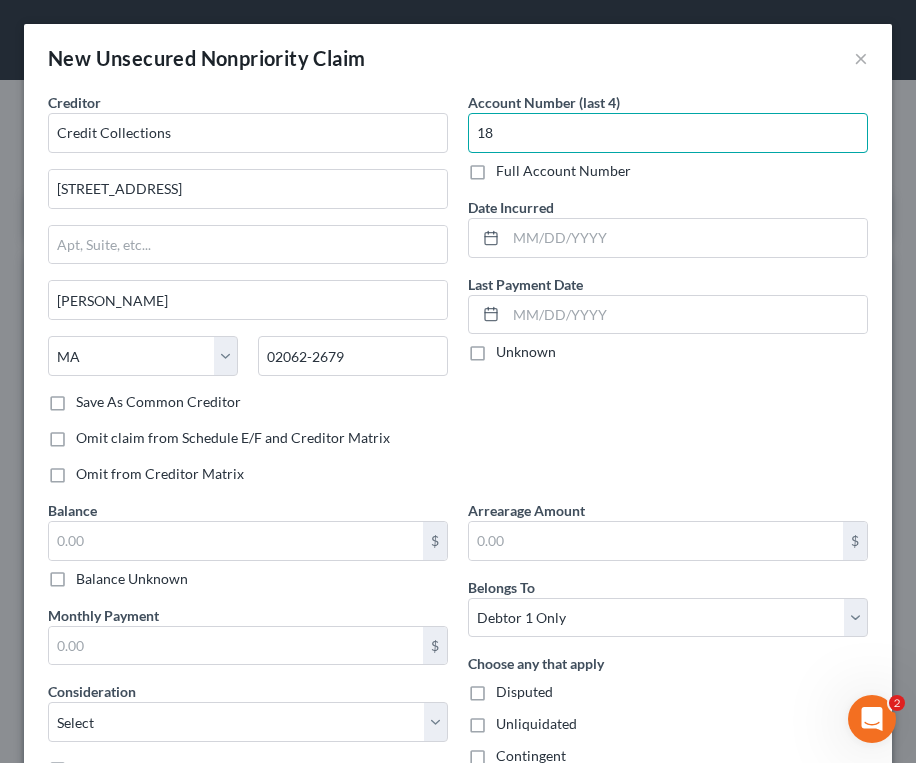 click on "18" at bounding box center [668, 133] 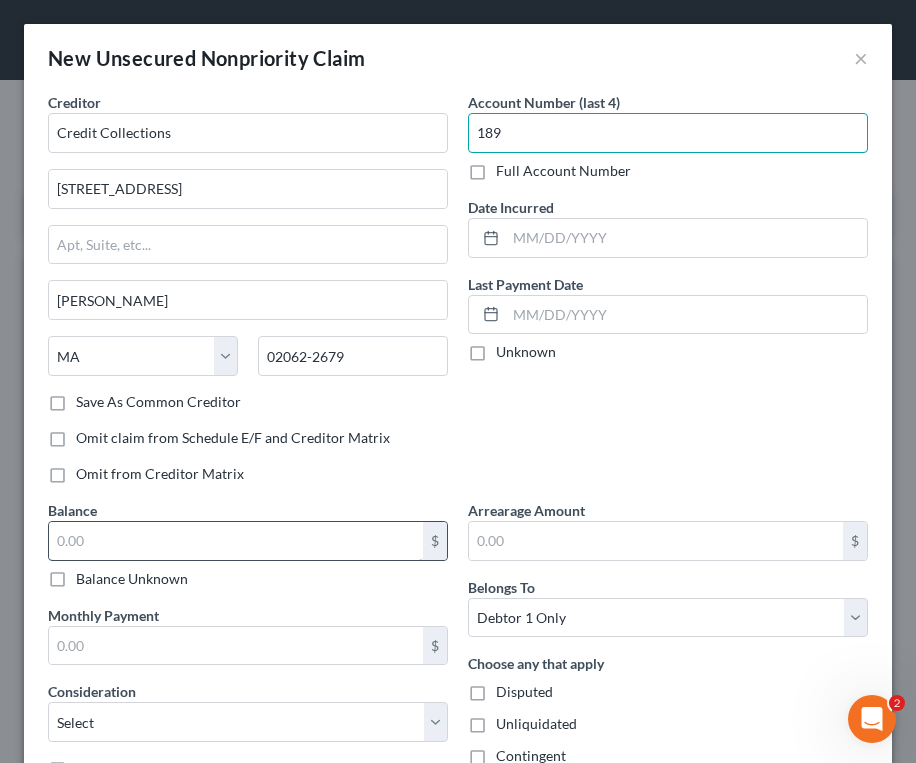 type on "189" 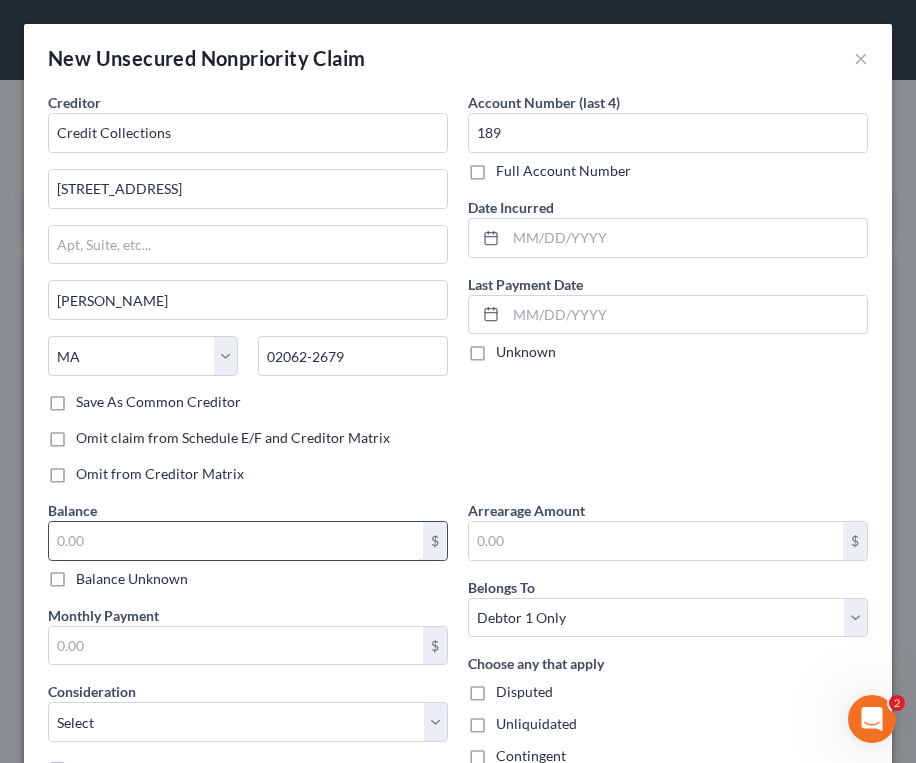 click at bounding box center (236, 541) 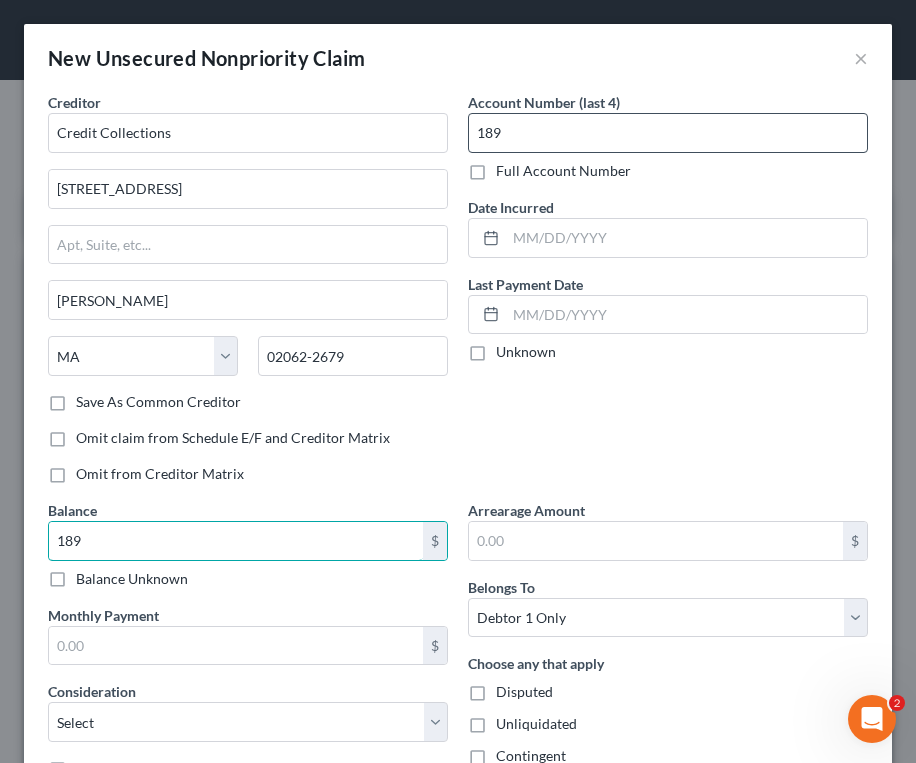 type on "189" 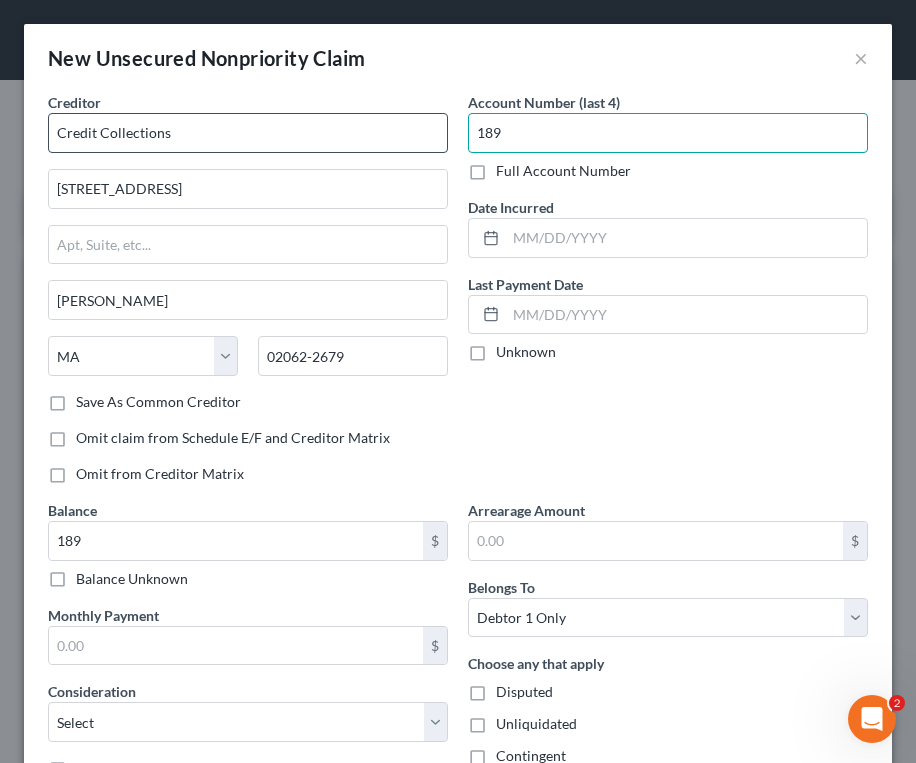 drag, startPoint x: 499, startPoint y: 134, endPoint x: 413, endPoint y: 133, distance: 86.00581 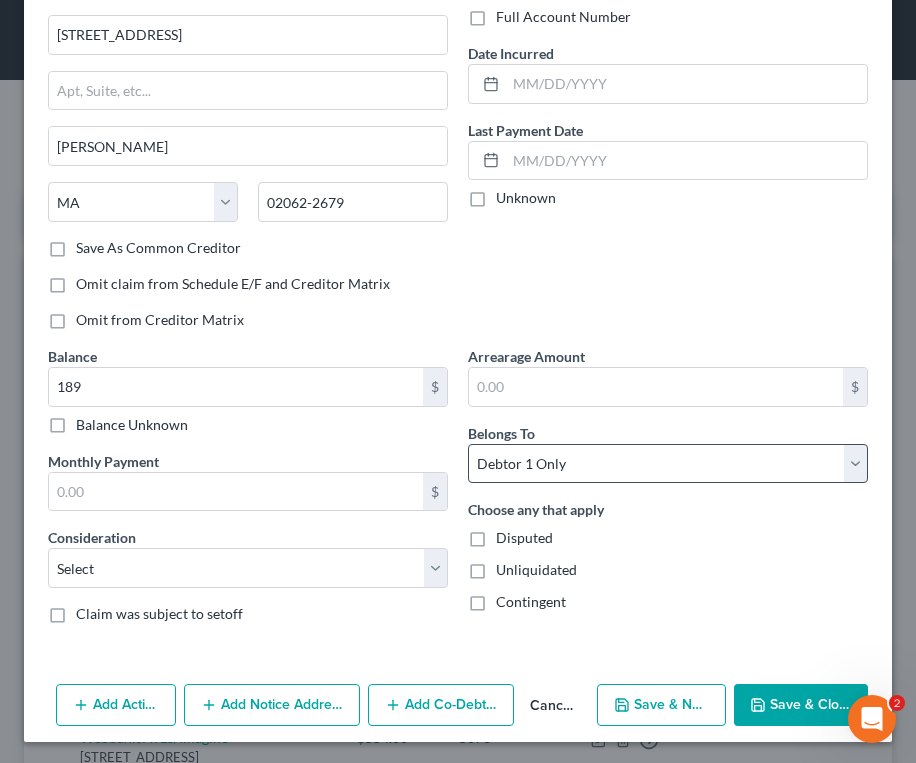 scroll, scrollTop: 157, scrollLeft: 0, axis: vertical 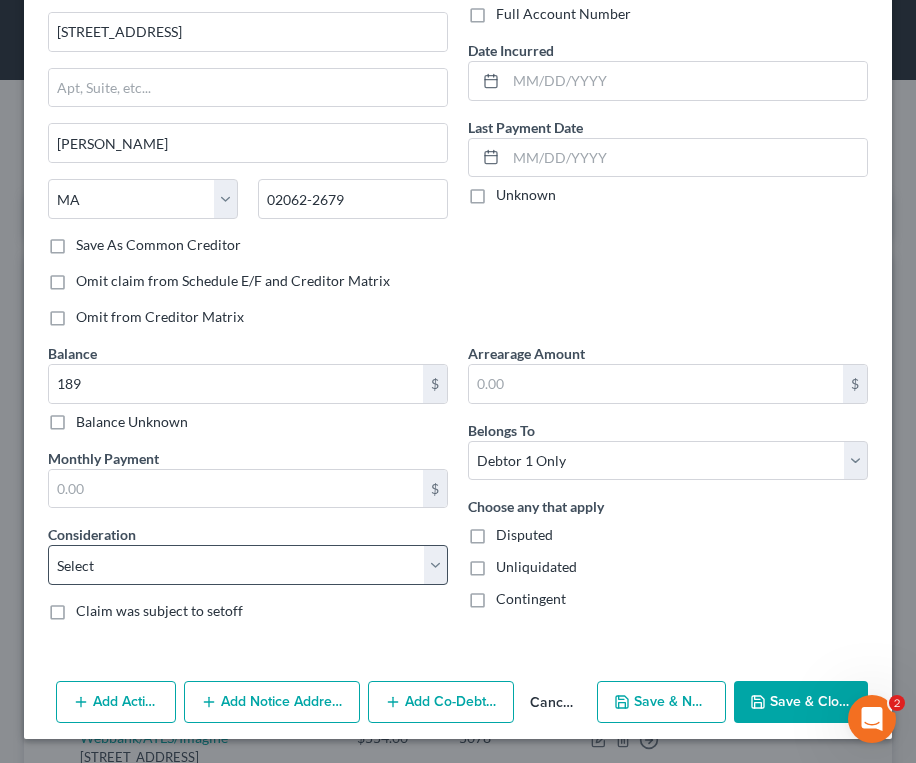 type on "3357" 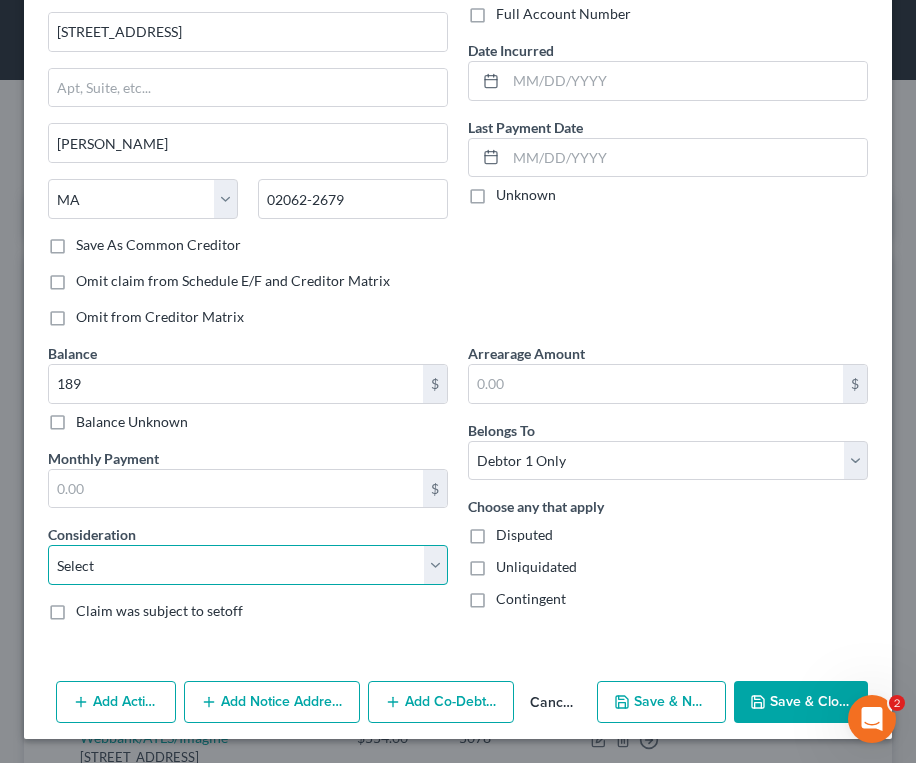 click on "Select Cable / Satellite Services Collection Agency Credit Card Debt Debt Counseling / Attorneys Deficiency Balance Domestic Support Obligations Home / Car Repairs Income Taxes Judgment Liens Medical Services Monies Loaned / Advanced Mortgage Obligation From Divorce Or Separation Obligation To Pensions Other Overdrawn Bank Account Promised To Help Pay Creditors Student Loans Suppliers And Vendors Telephone / Internet Services Utility Services" at bounding box center (248, 565) 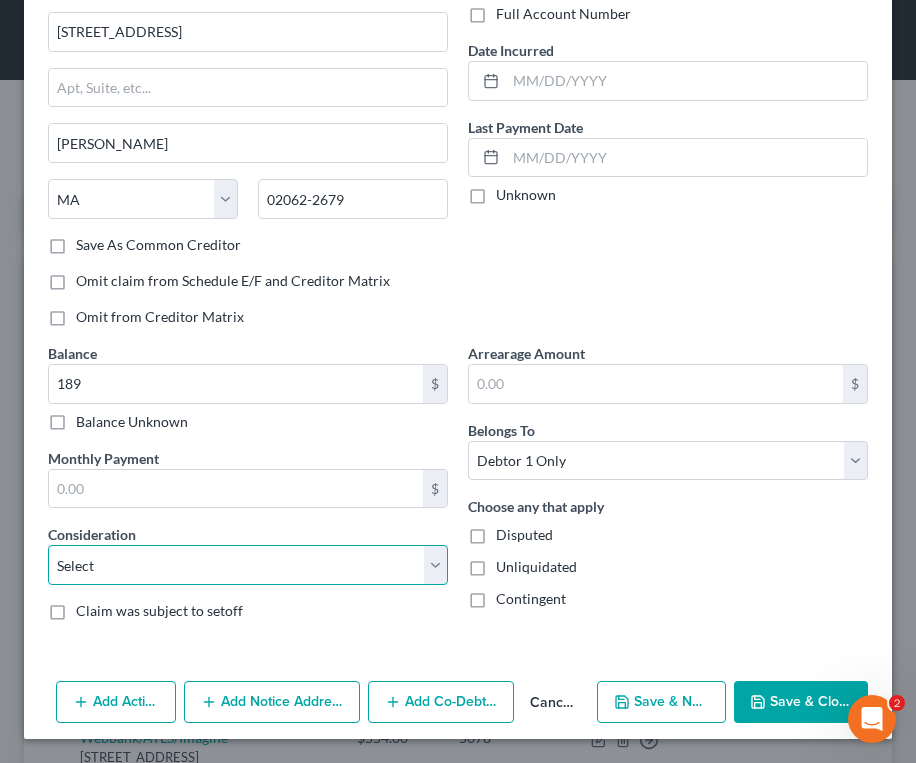 select on "1" 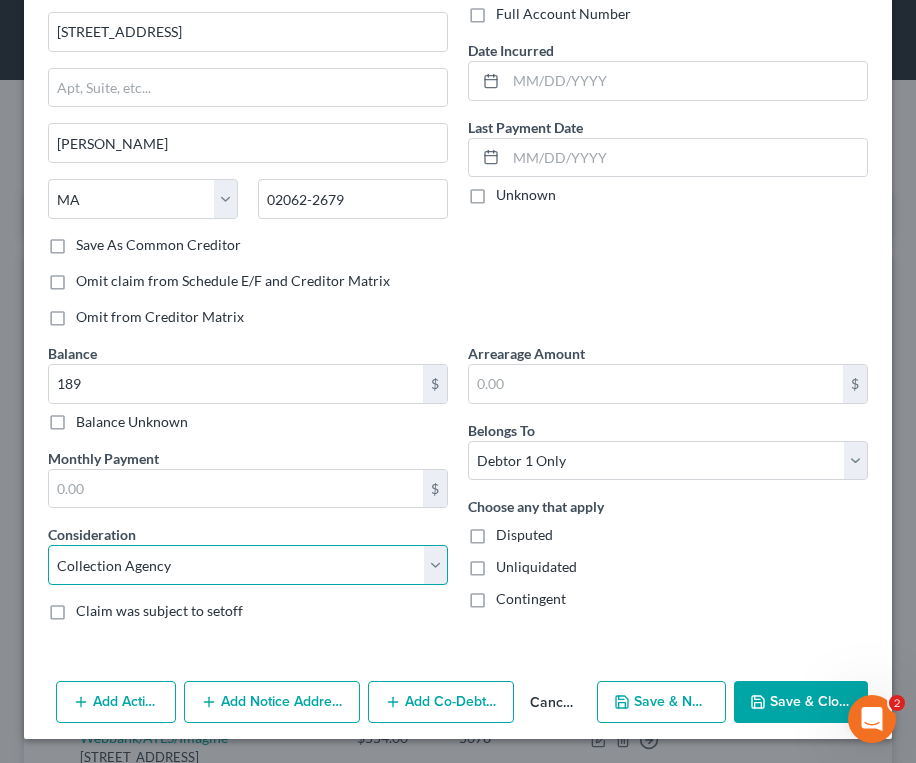 click on "Select Cable / Satellite Services Collection Agency Credit Card Debt Debt Counseling / Attorneys Deficiency Balance Domestic Support Obligations Home / Car Repairs Income Taxes Judgment Liens Medical Services Monies Loaned / Advanced Mortgage Obligation From Divorce Or Separation Obligation To Pensions Other Overdrawn Bank Account Promised To Help Pay Creditors Student Loans Suppliers And Vendors Telephone / Internet Services Utility Services" at bounding box center (248, 565) 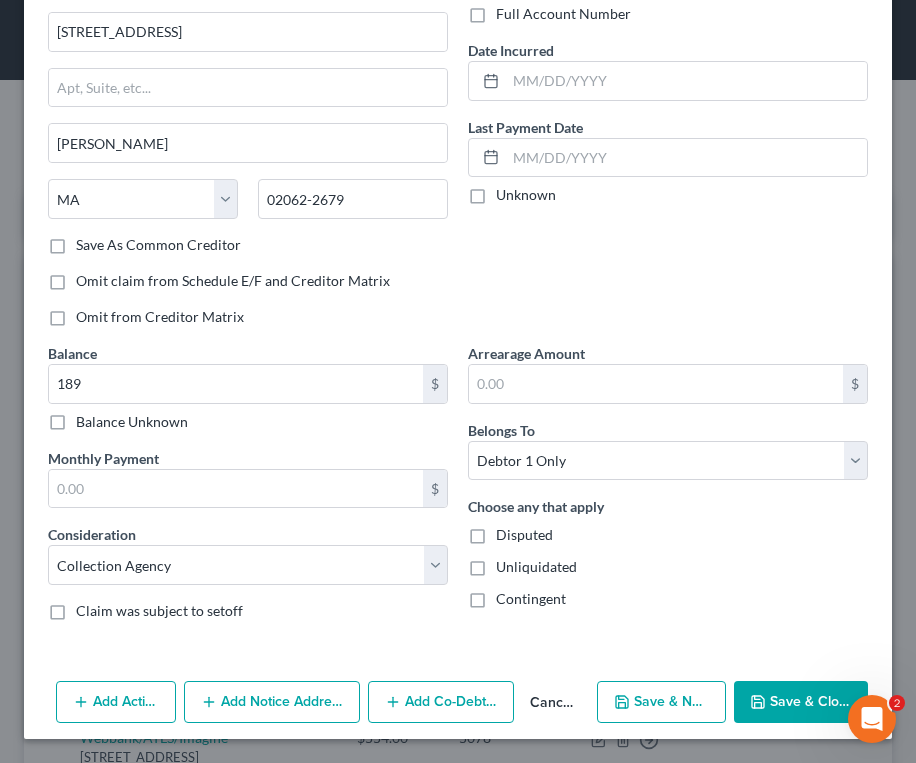 click on "Save & New" at bounding box center [661, 702] 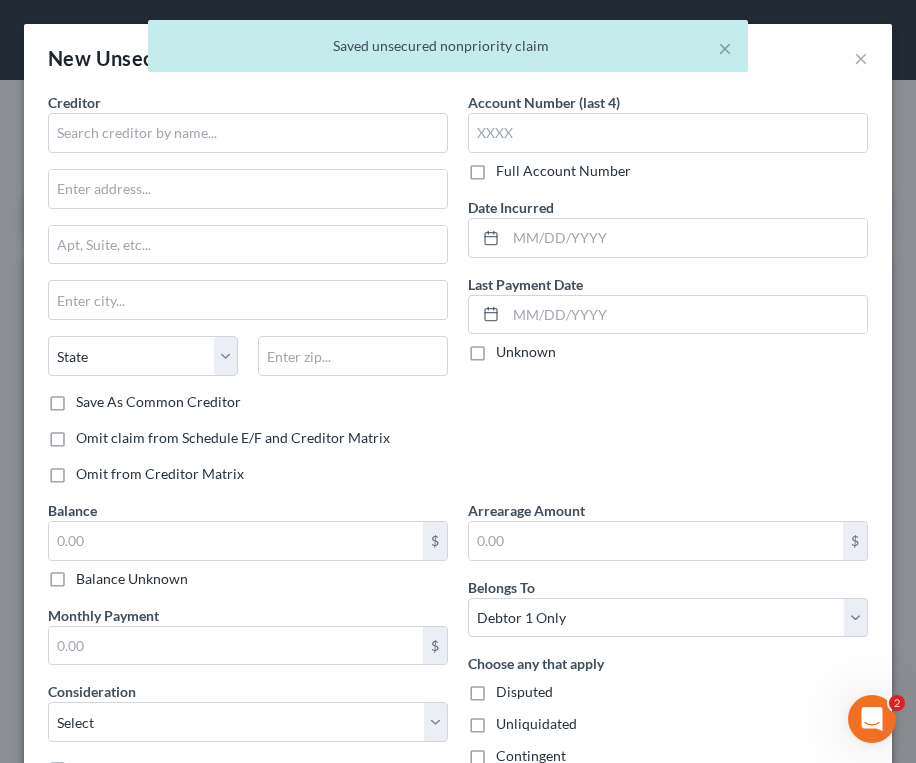 type on "189.00" 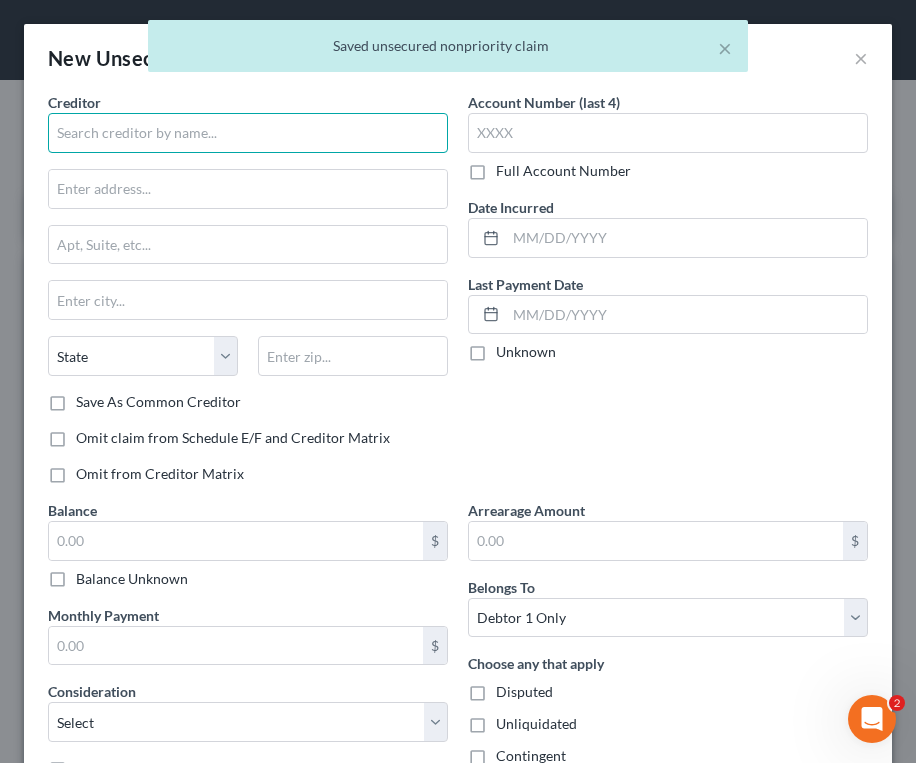 click at bounding box center (248, 133) 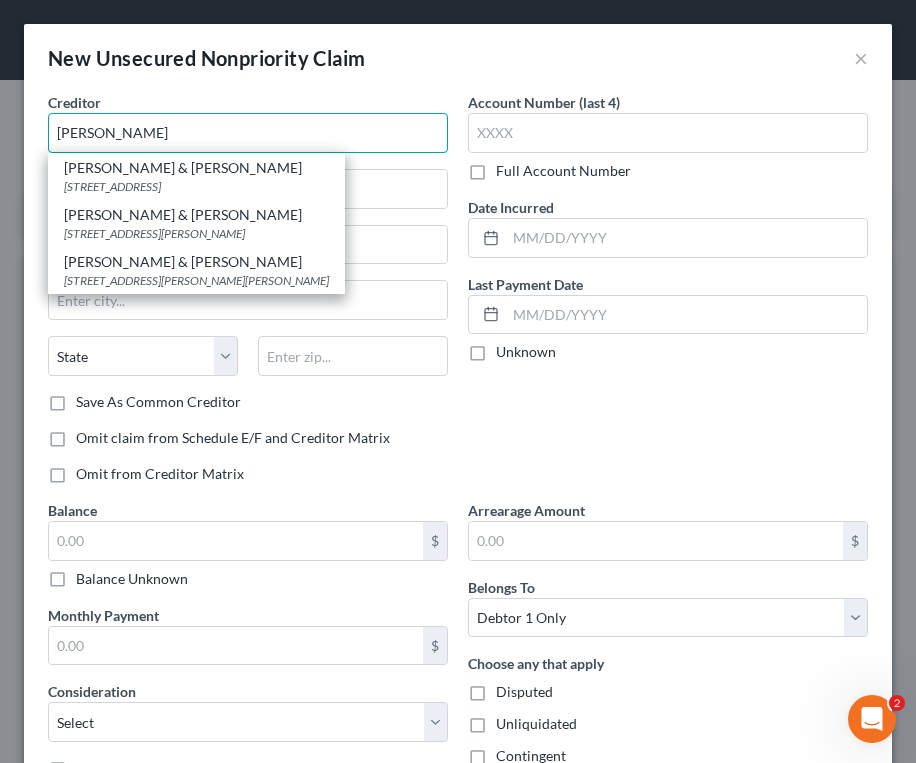 type on "[PERSON_NAME] & [PERSON_NAME]" 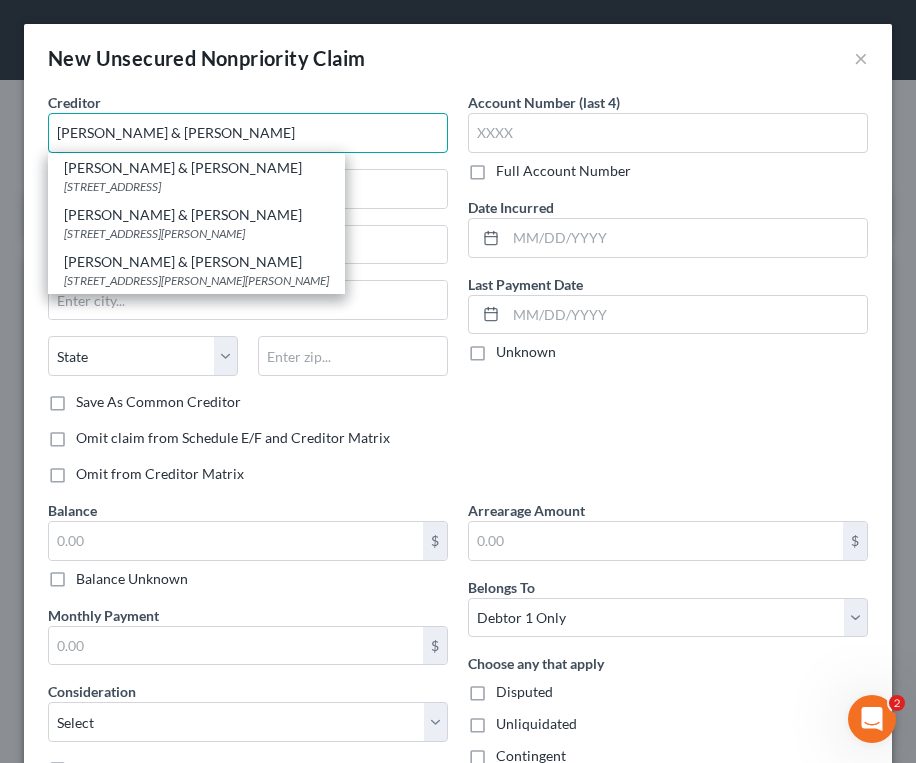 type on "[STREET_ADDRESS][PERSON_NAME]" 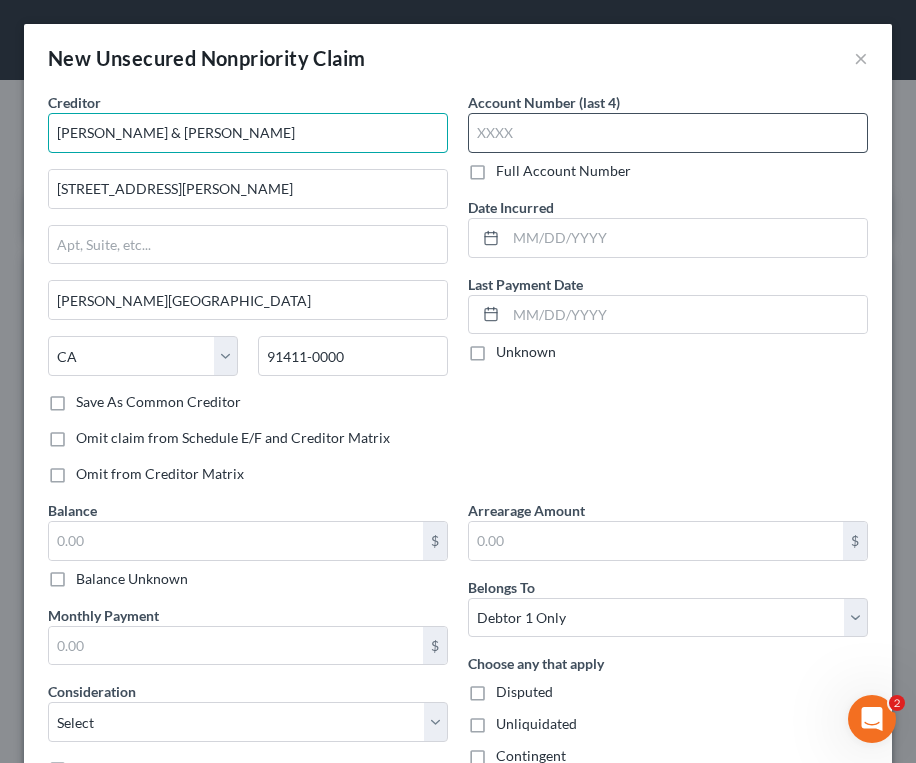 type on "[PERSON_NAME] & [PERSON_NAME]" 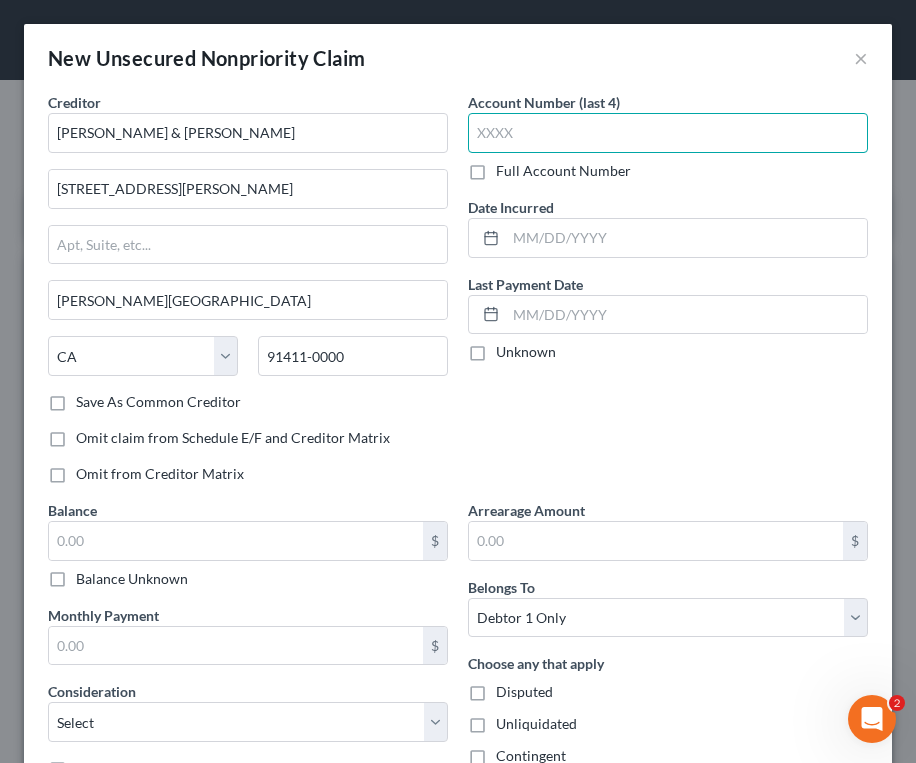 click at bounding box center [668, 133] 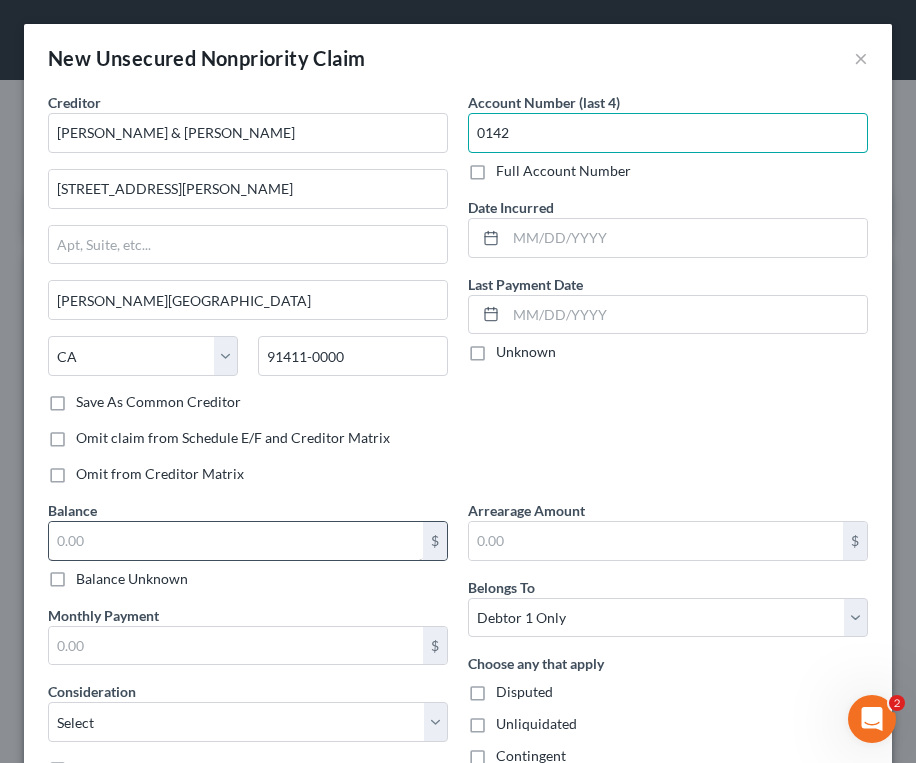 type on "0142" 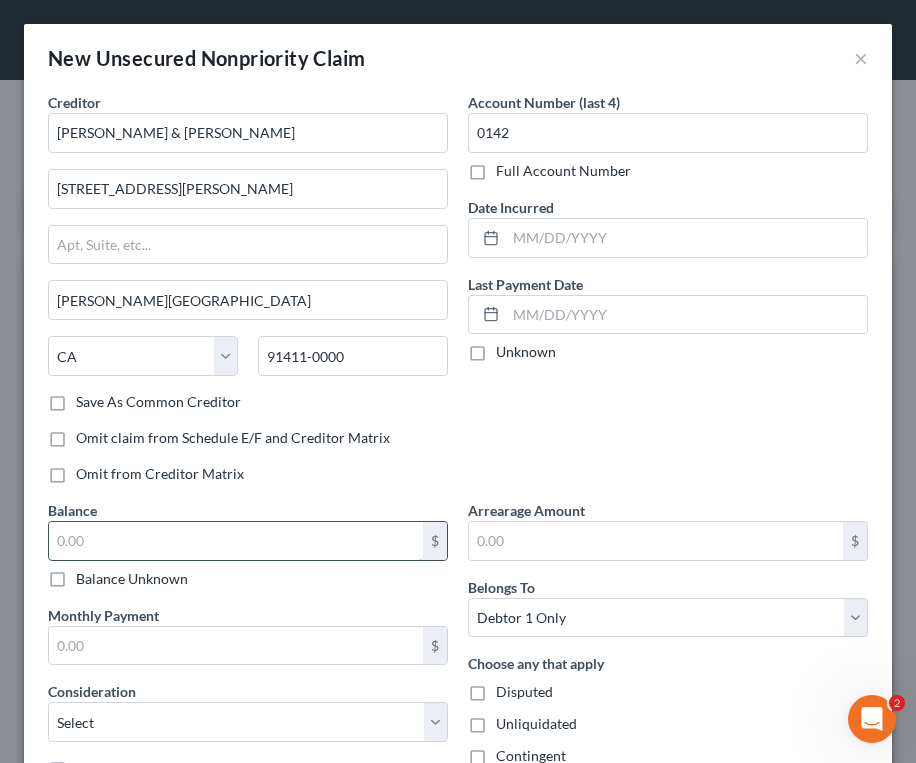 click at bounding box center (236, 541) 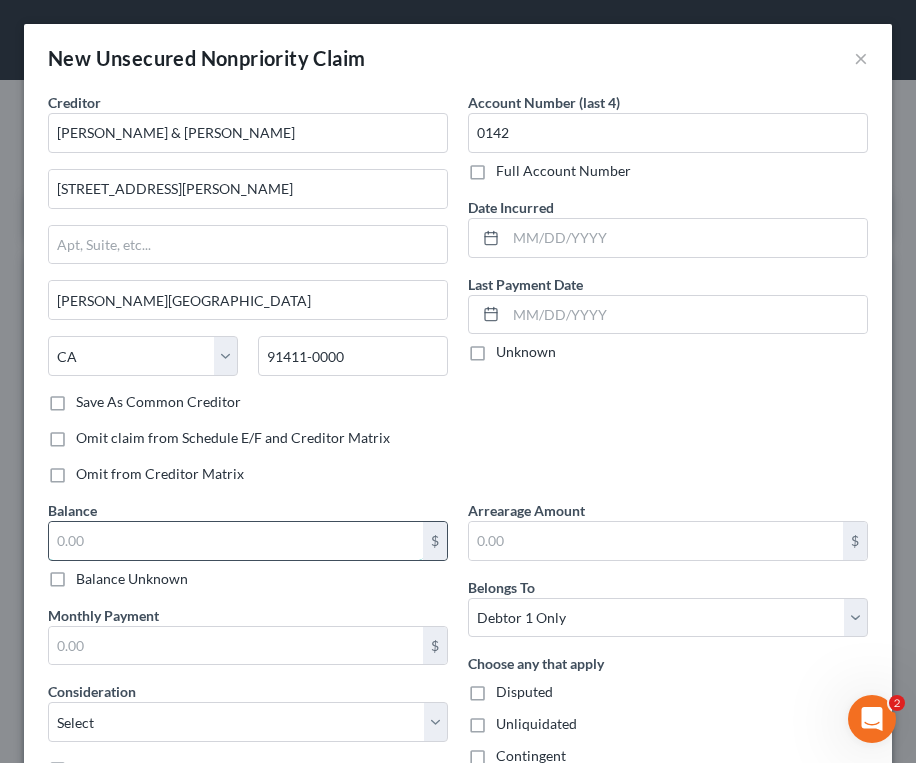 click at bounding box center (236, 541) 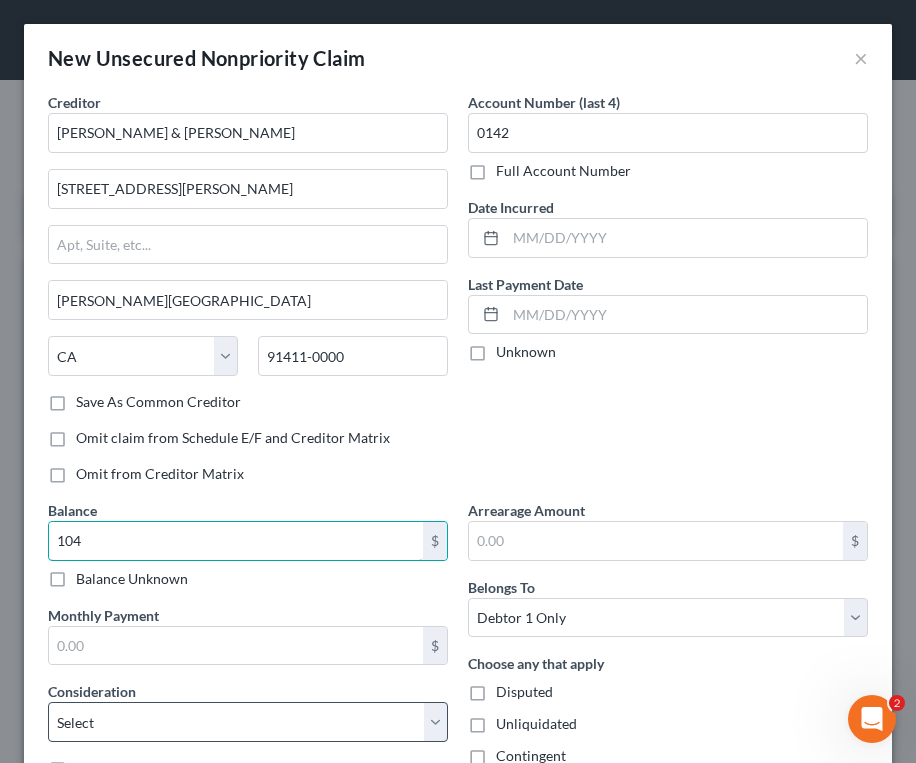 type on "104" 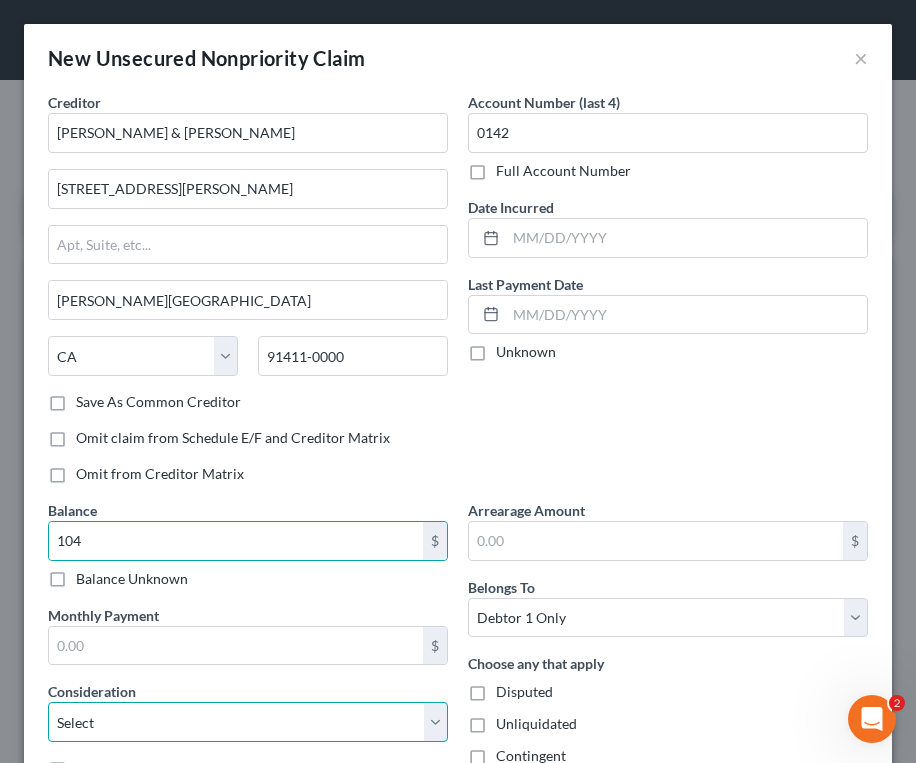 click on "Select Cable / Satellite Services Collection Agency Credit Card Debt Debt Counseling / Attorneys Deficiency Balance Domestic Support Obligations Home / Car Repairs Income Taxes Judgment Liens Medical Services Monies Loaned / Advanced Mortgage Obligation From Divorce Or Separation Obligation To Pensions Other Overdrawn Bank Account Promised To Help Pay Creditors Student Loans Suppliers And Vendors Telephone / Internet Services Utility Services" at bounding box center (248, 722) 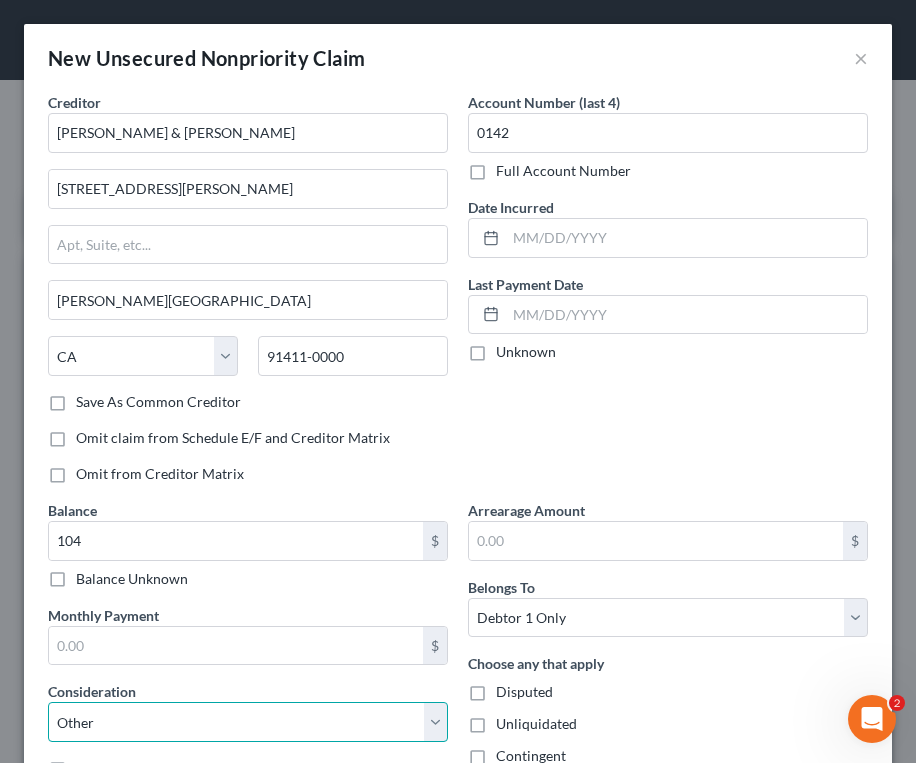 click on "Select Cable / Satellite Services Collection Agency Credit Card Debt Debt Counseling / Attorneys Deficiency Balance Domestic Support Obligations Home / Car Repairs Income Taxes Judgment Liens Medical Services Monies Loaned / Advanced Mortgage Obligation From Divorce Or Separation Obligation To Pensions Other Overdrawn Bank Account Promised To Help Pay Creditors Student Loans Suppliers And Vendors Telephone / Internet Services Utility Services" at bounding box center [248, 722] 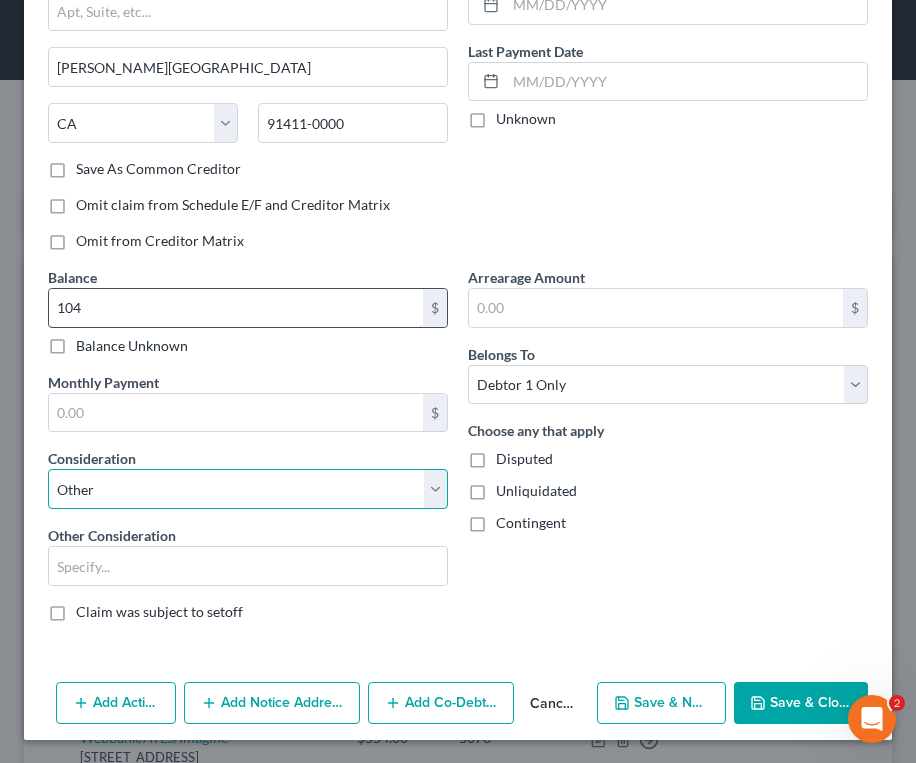scroll, scrollTop: 234, scrollLeft: 0, axis: vertical 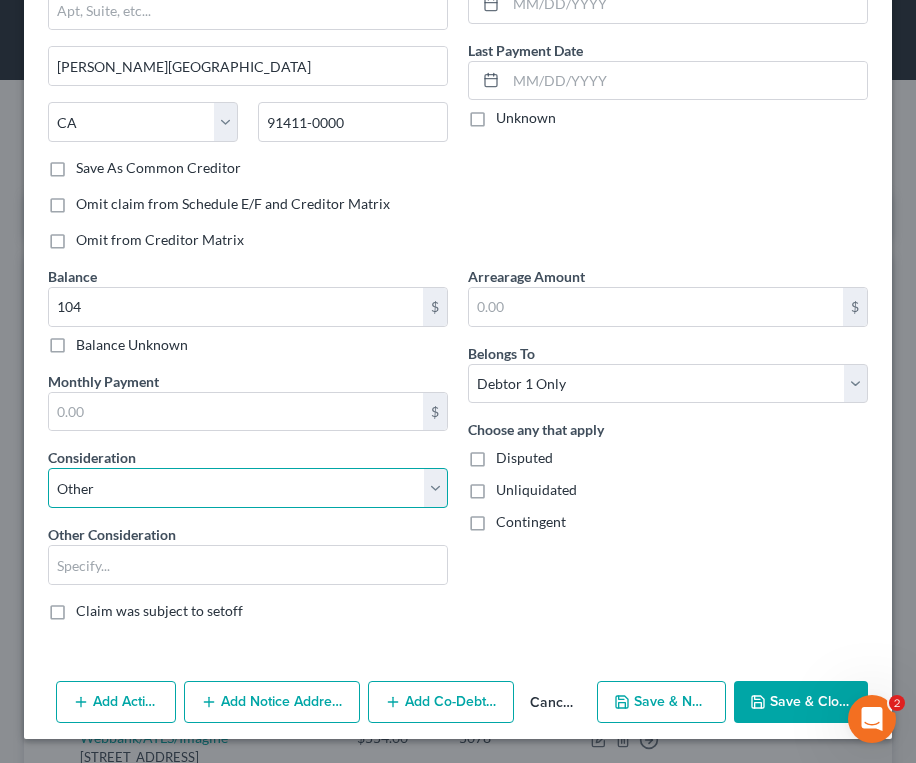 click on "Select Cable / Satellite Services Collection Agency Credit Card Debt Debt Counseling / Attorneys Deficiency Balance Domestic Support Obligations Home / Car Repairs Income Taxes Judgment Liens Medical Services Monies Loaned / Advanced Mortgage Obligation From Divorce Or Separation Obligation To Pensions Other Overdrawn Bank Account Promised To Help Pay Creditors Student Loans Suppliers And Vendors Telephone / Internet Services Utility Services" at bounding box center (248, 488) 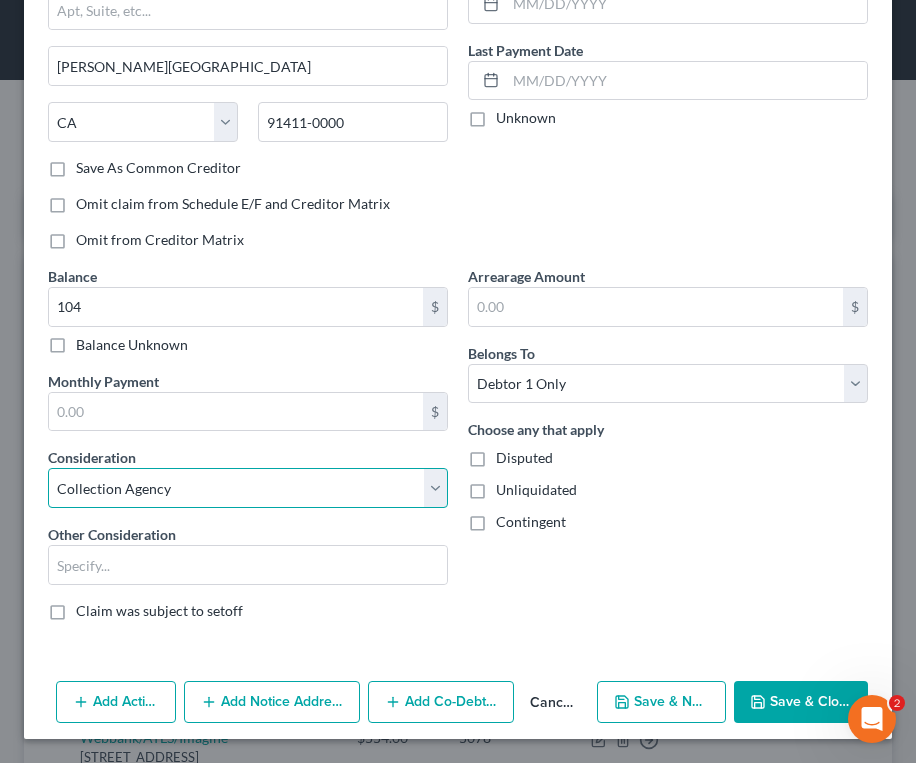 click on "Select Cable / Satellite Services Collection Agency Credit Card Debt Debt Counseling / Attorneys Deficiency Balance Domestic Support Obligations Home / Car Repairs Income Taxes Judgment Liens Medical Services Monies Loaned / Advanced Mortgage Obligation From Divorce Or Separation Obligation To Pensions Other Overdrawn Bank Account Promised To Help Pay Creditors Student Loans Suppliers And Vendors Telephone / Internet Services Utility Services" at bounding box center (248, 488) 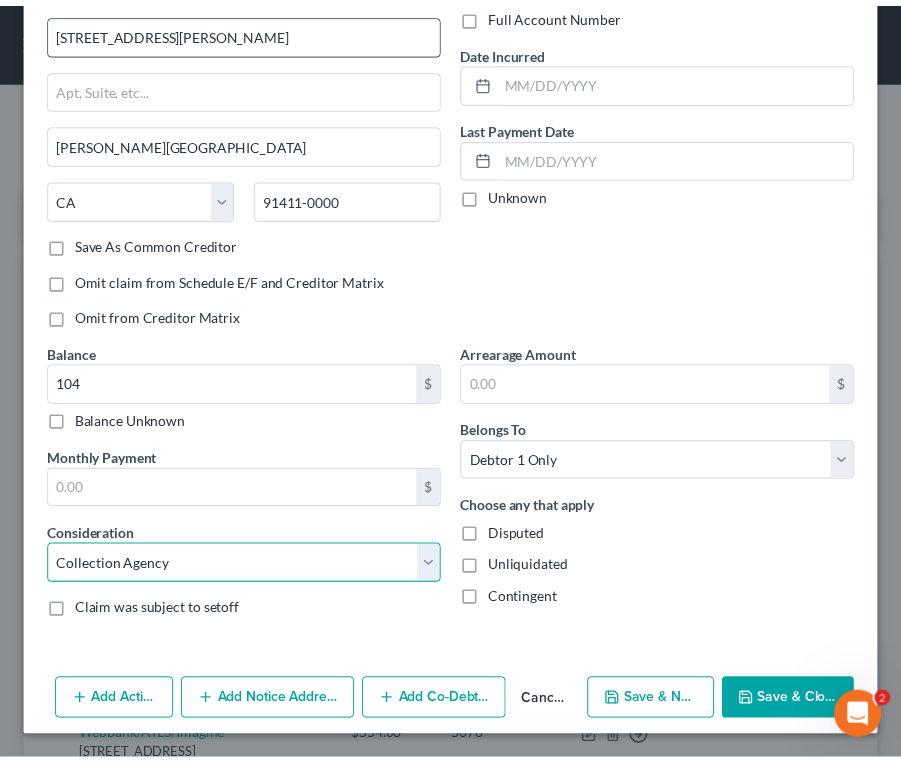 scroll, scrollTop: 157, scrollLeft: 0, axis: vertical 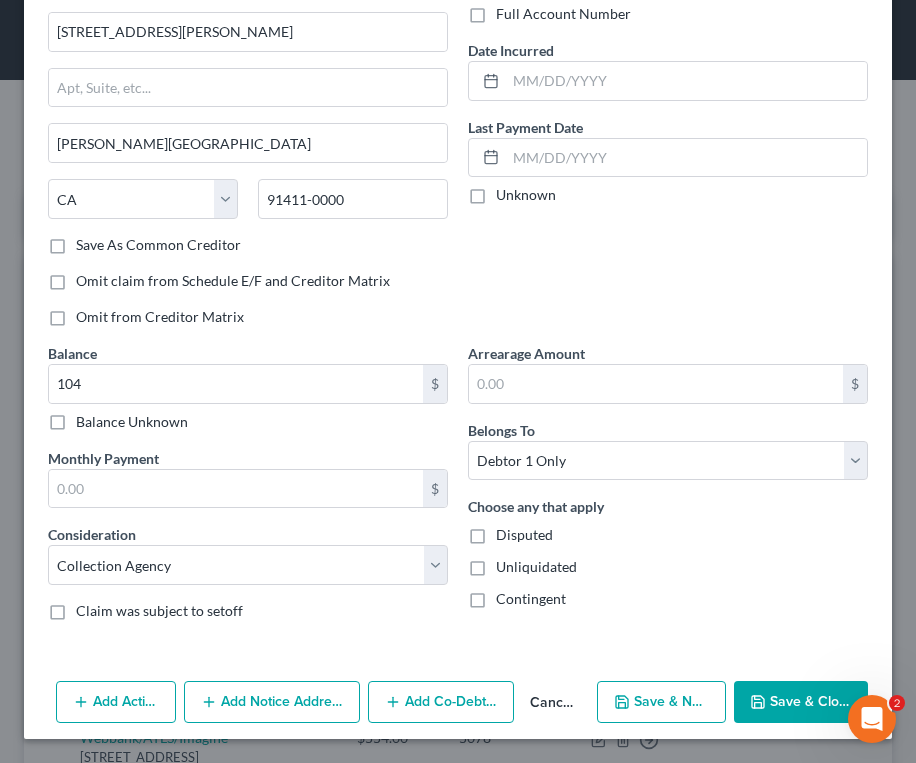 click on "Save & New" at bounding box center (661, 702) 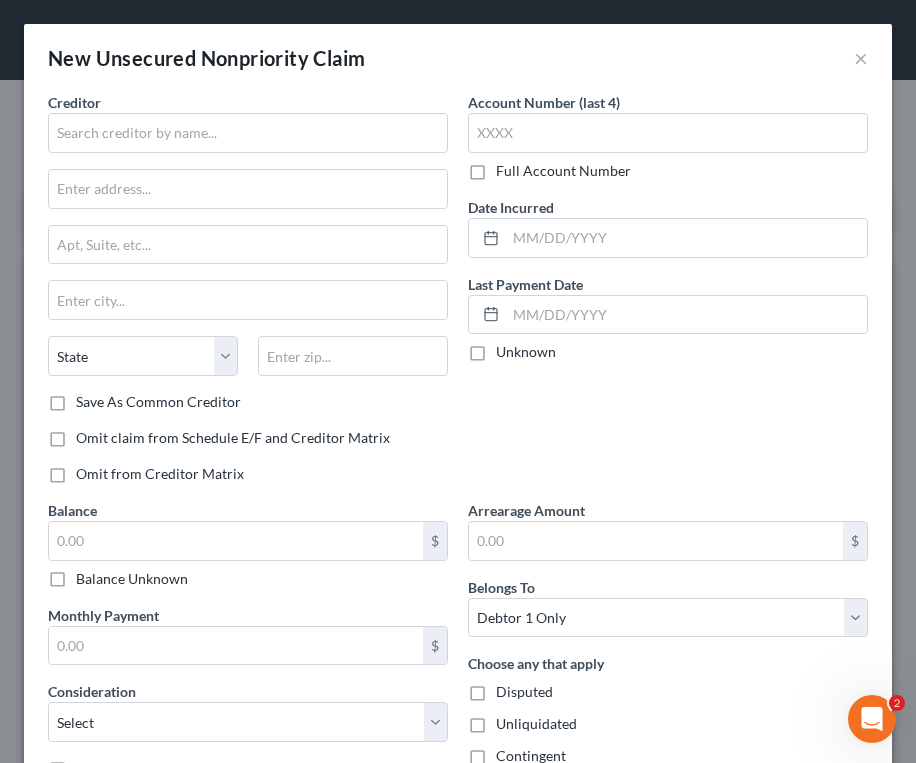type on "104.00" 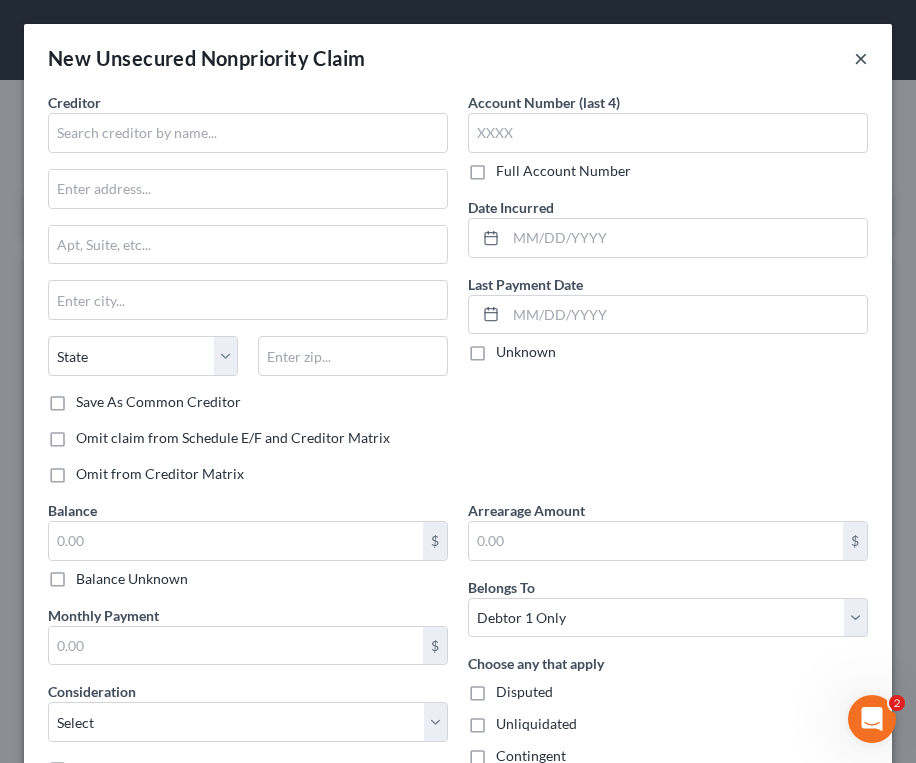 click on "×" at bounding box center [861, 58] 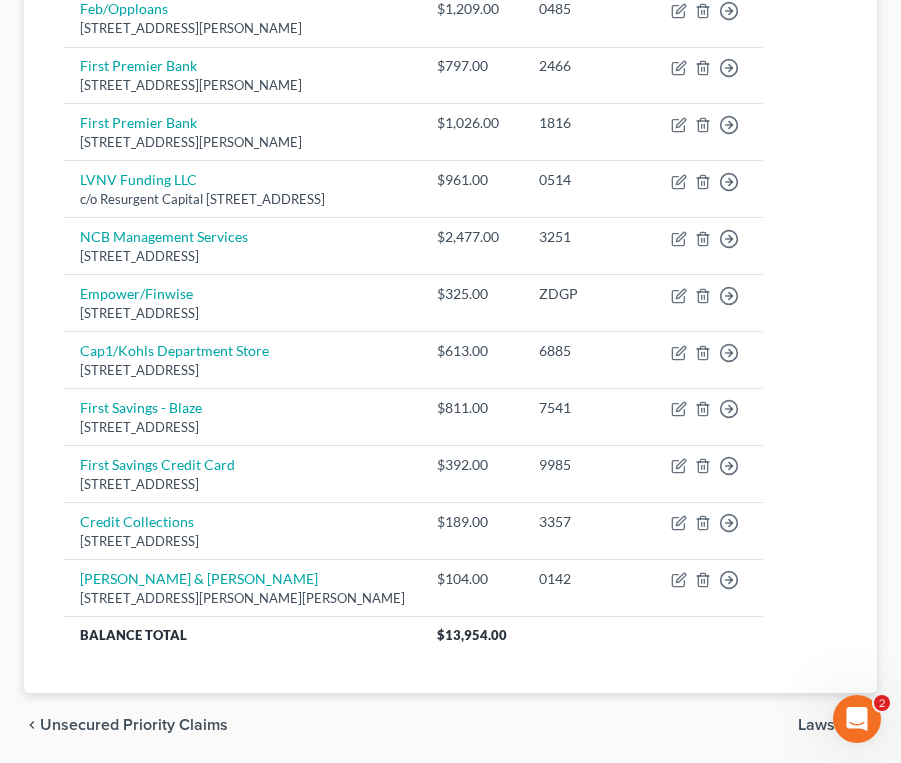 scroll, scrollTop: 800, scrollLeft: 0, axis: vertical 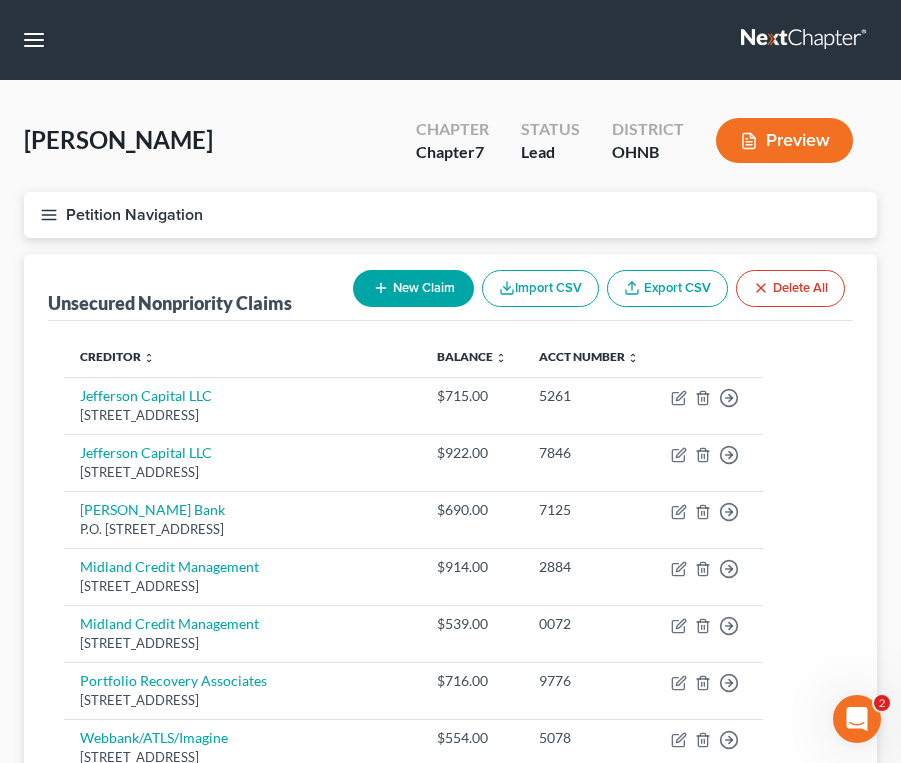 click 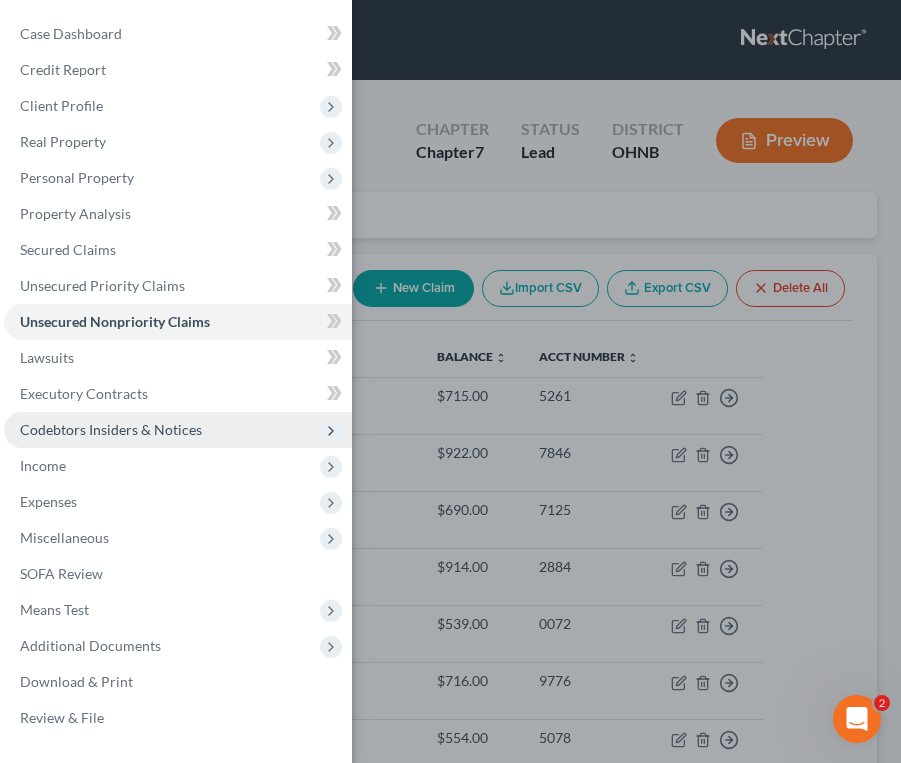click on "Codebtors Insiders & Notices" at bounding box center [111, 429] 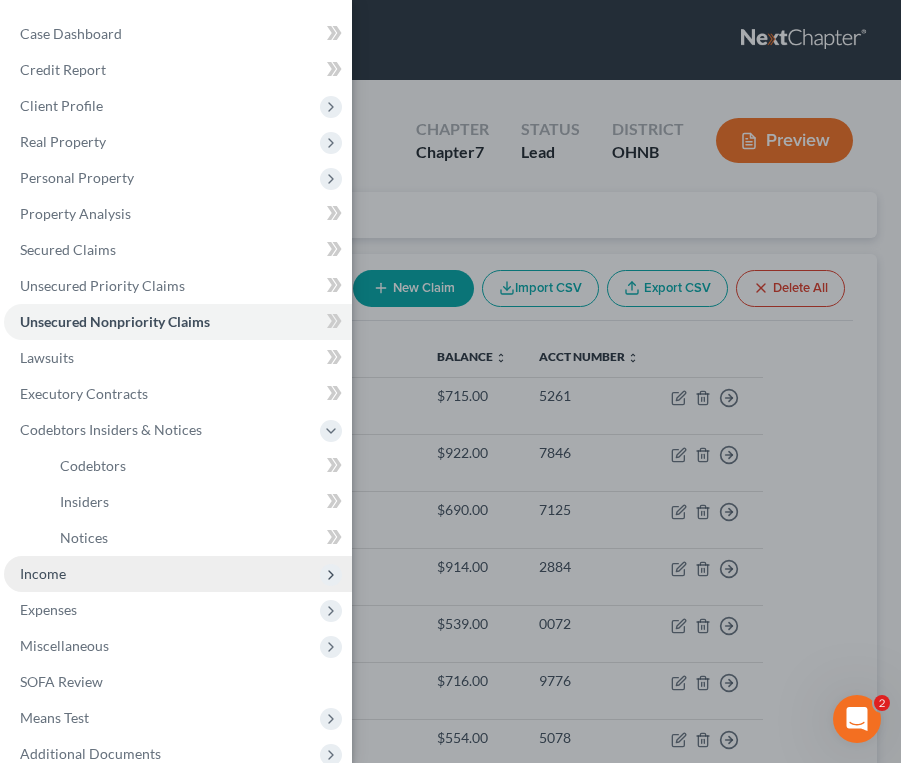 click on "Income" at bounding box center [178, 574] 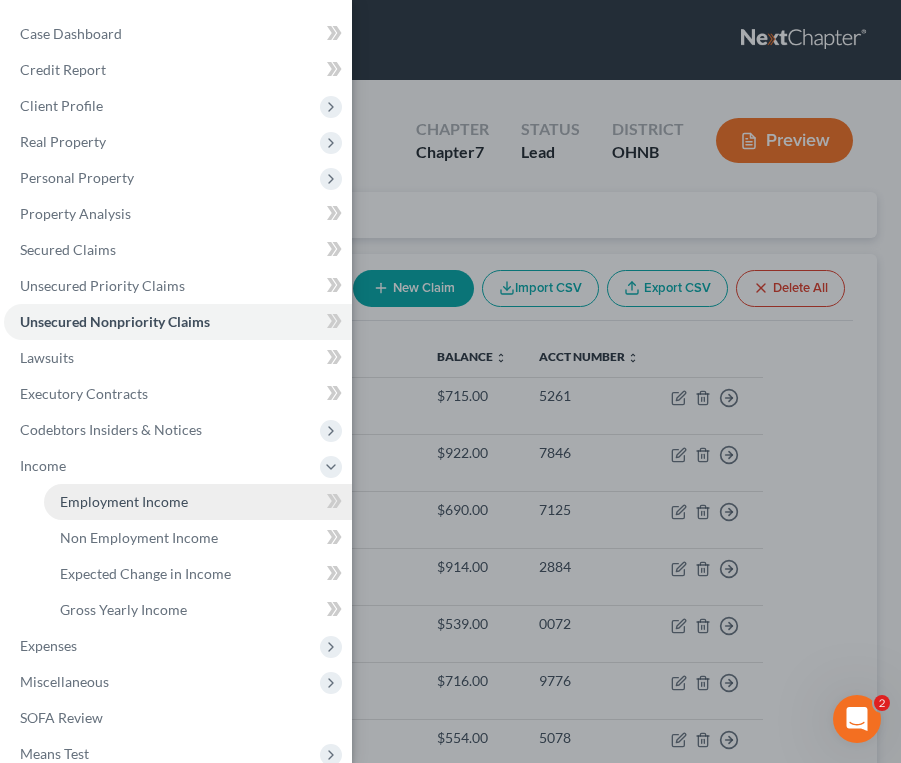 click on "Employment Income" at bounding box center [124, 501] 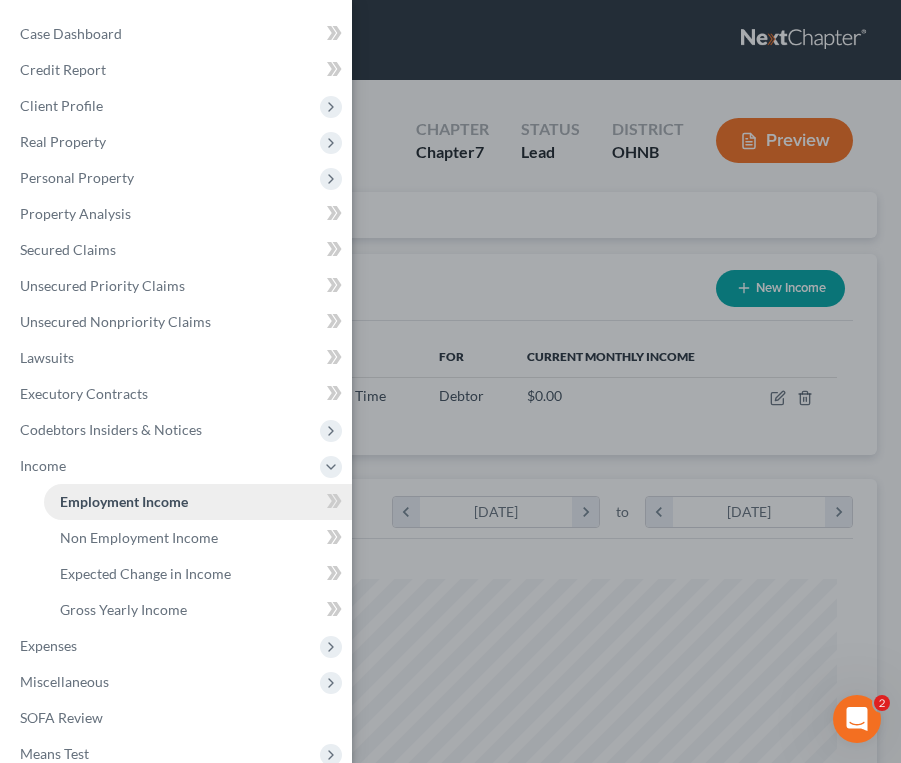 scroll, scrollTop: 999614, scrollLeft: 999187, axis: both 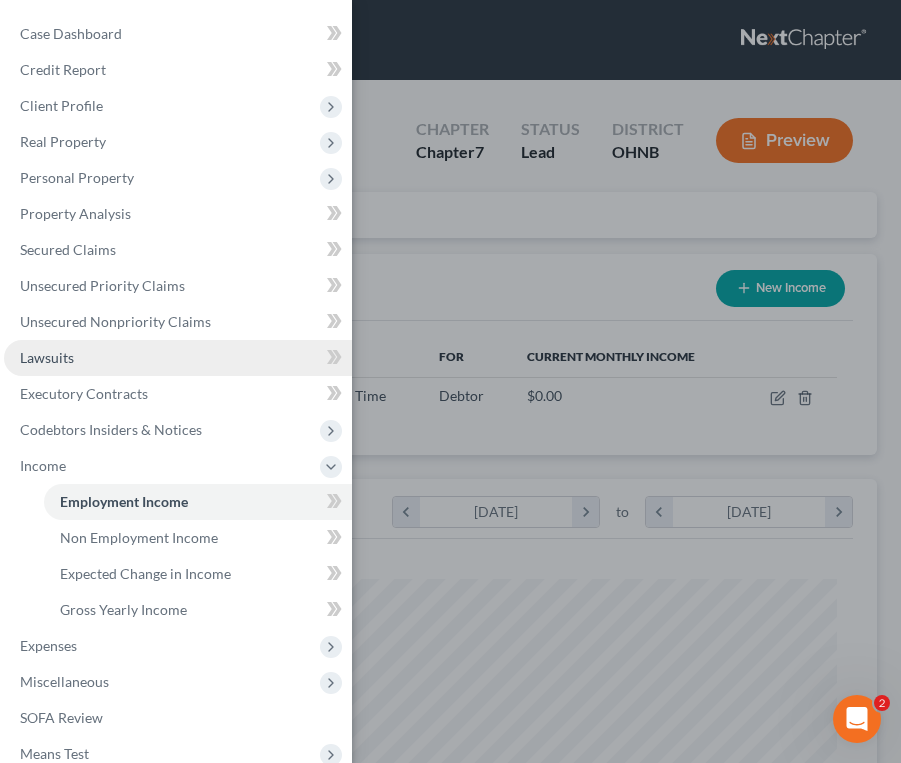 click on "Lawsuits" at bounding box center (178, 358) 